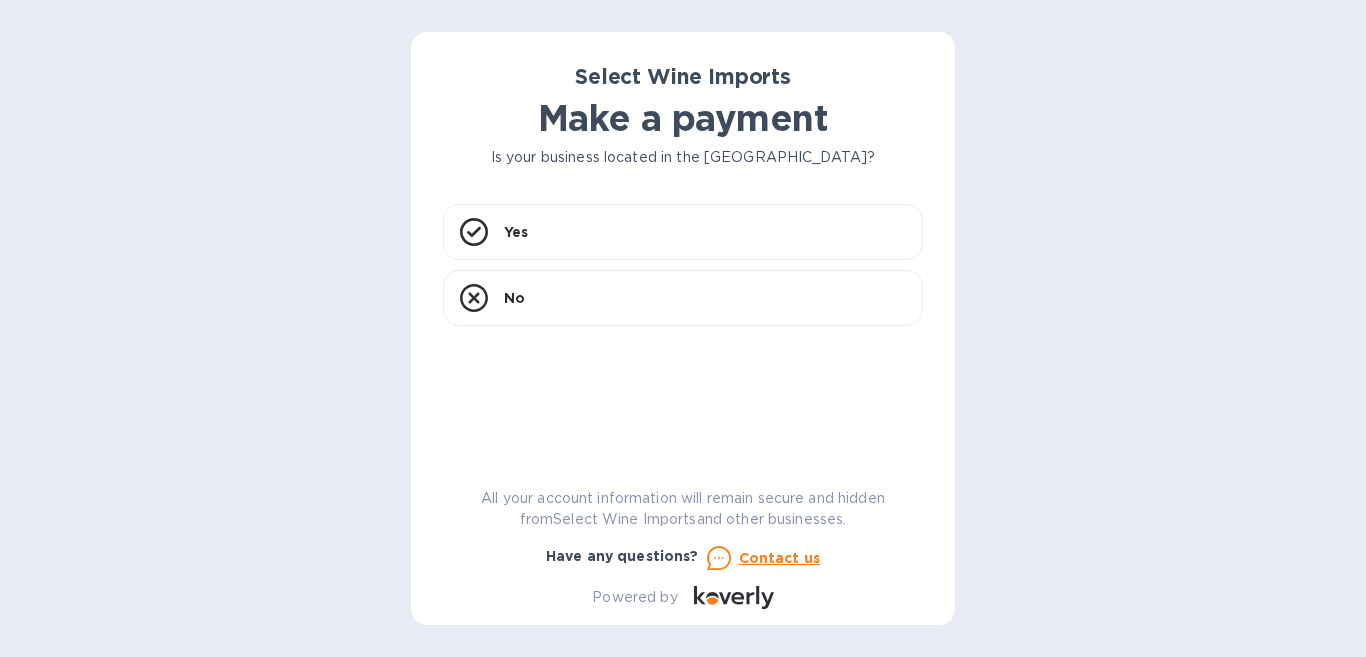 scroll, scrollTop: 0, scrollLeft: 0, axis: both 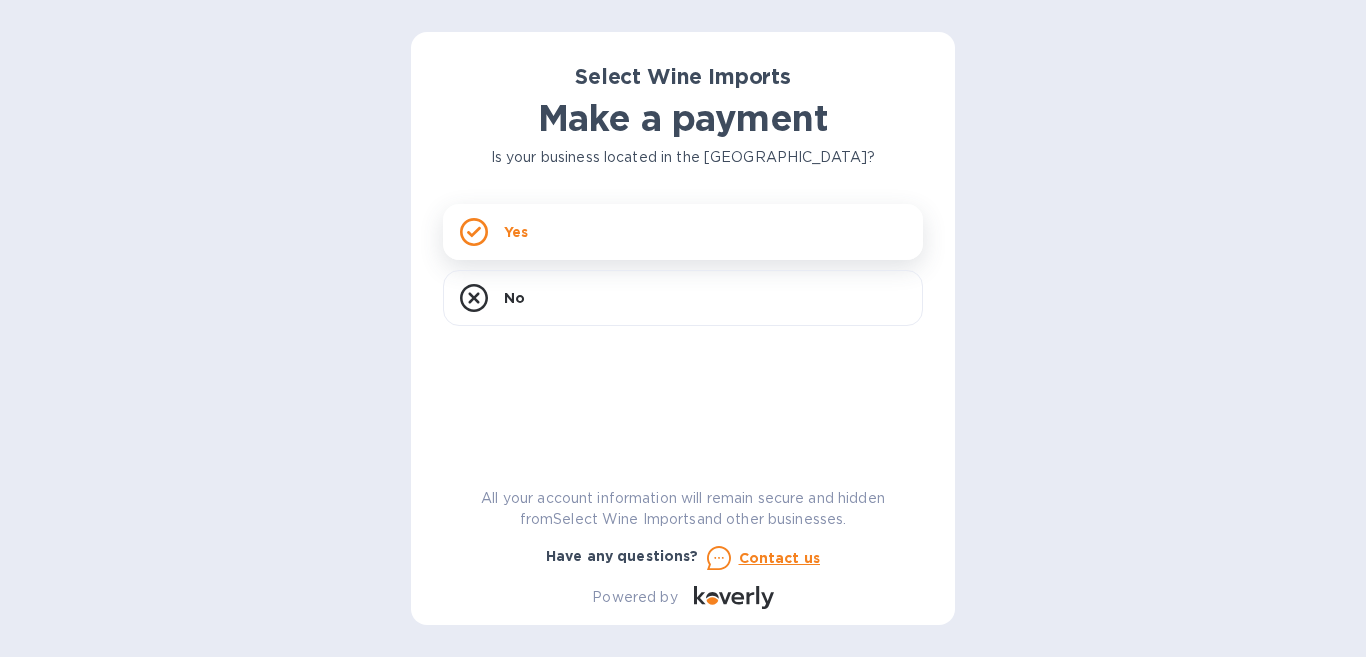 click on "Yes" at bounding box center (683, 232) 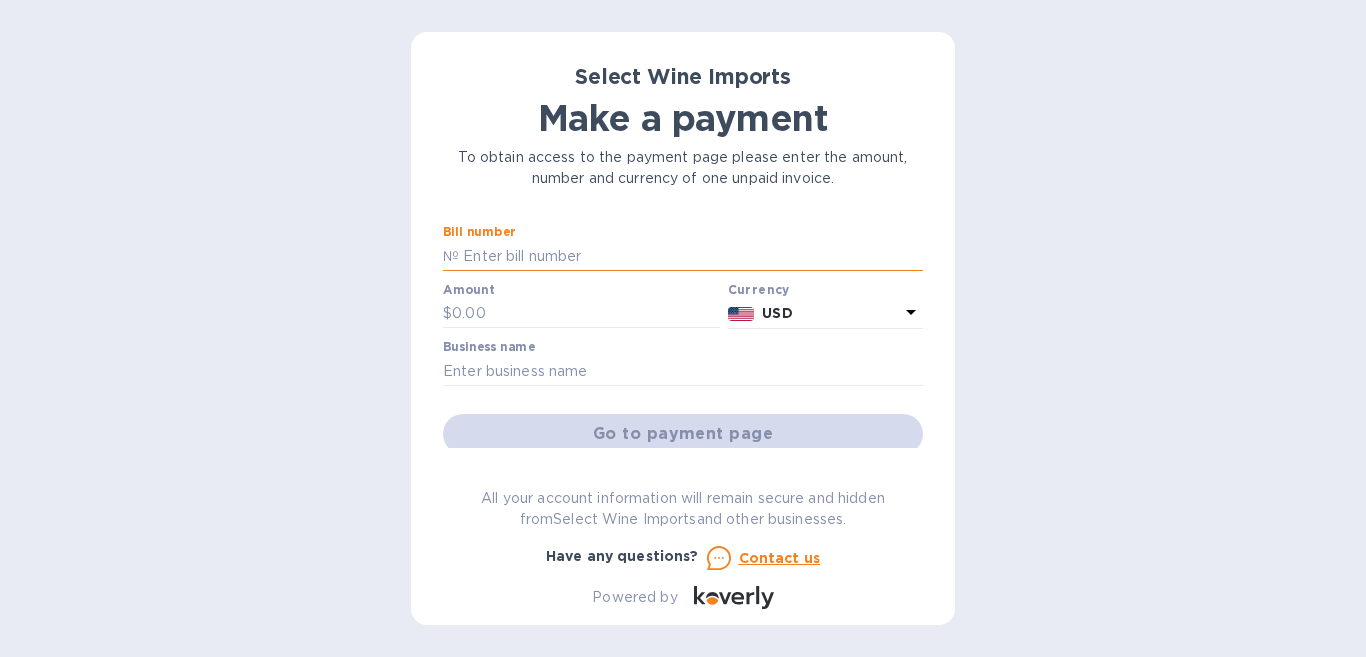 click at bounding box center [691, 256] 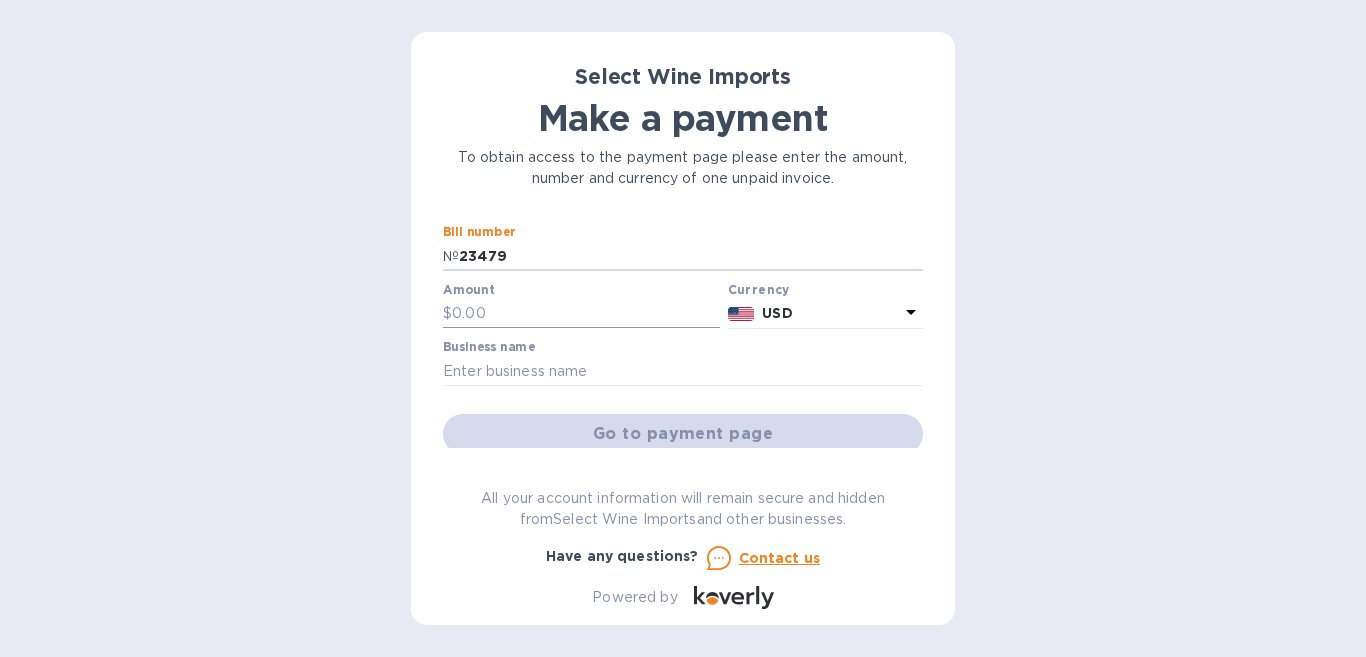 type on "23479" 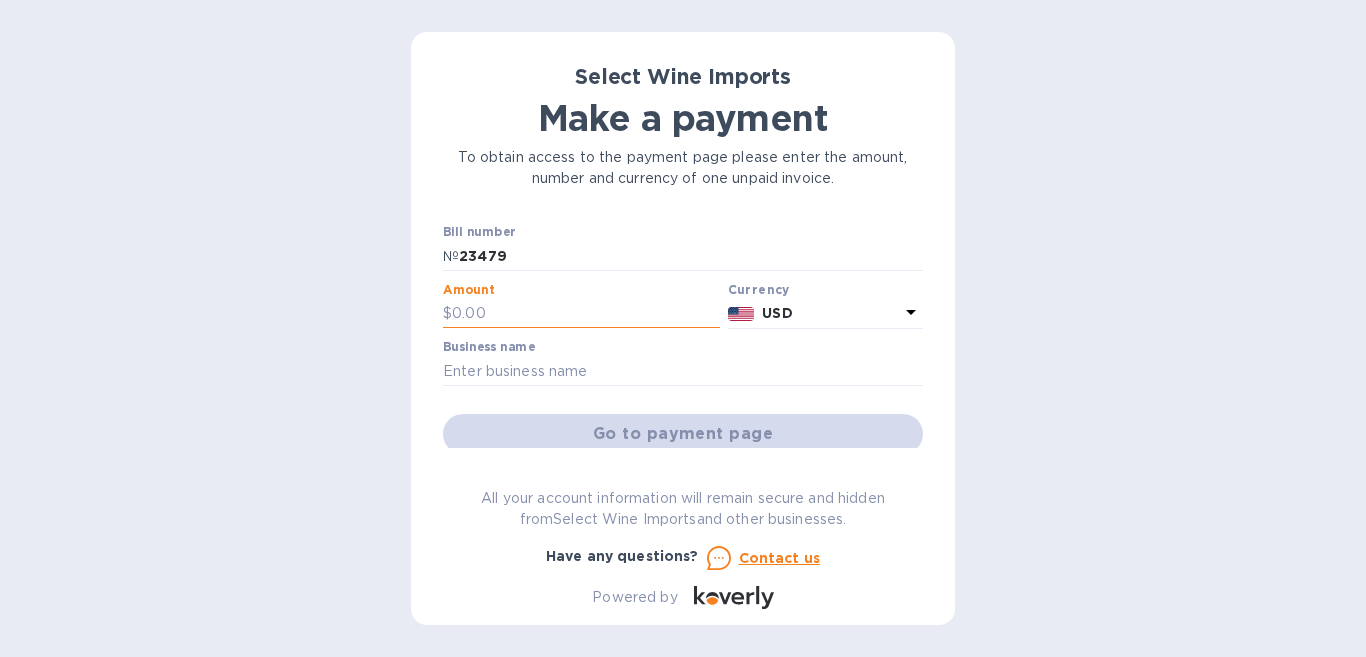 click at bounding box center [586, 314] 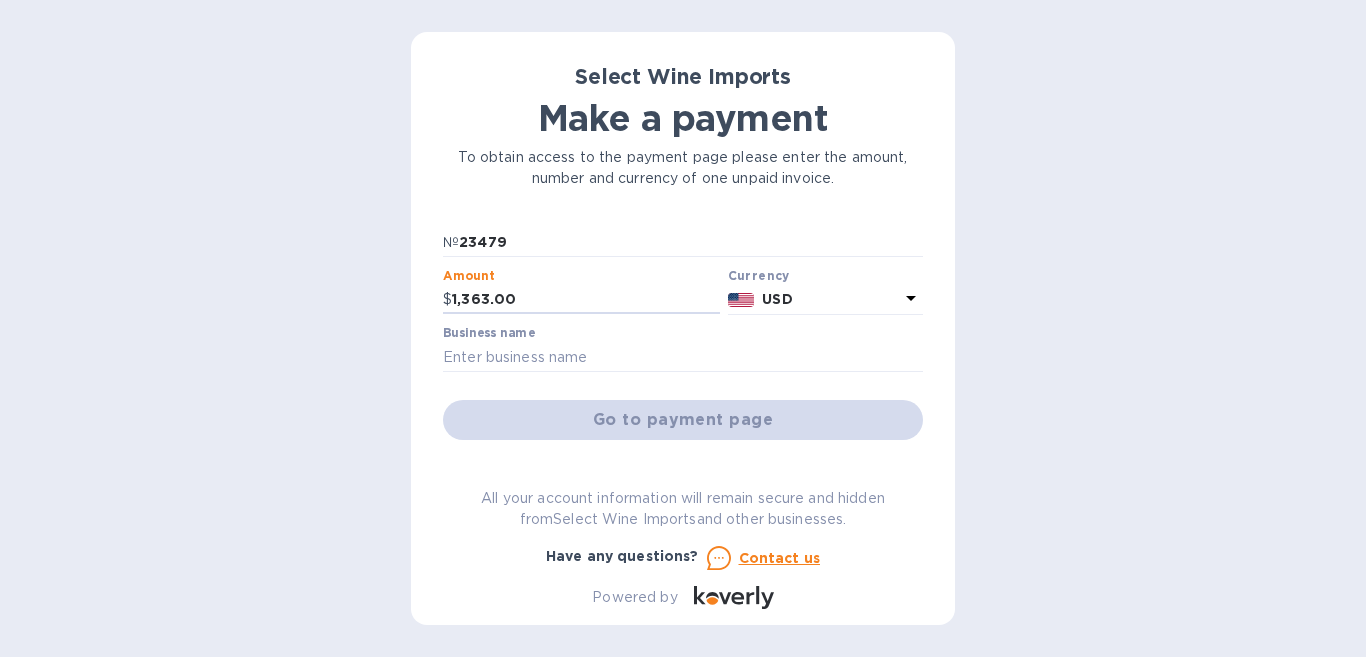 scroll, scrollTop: 7, scrollLeft: 0, axis: vertical 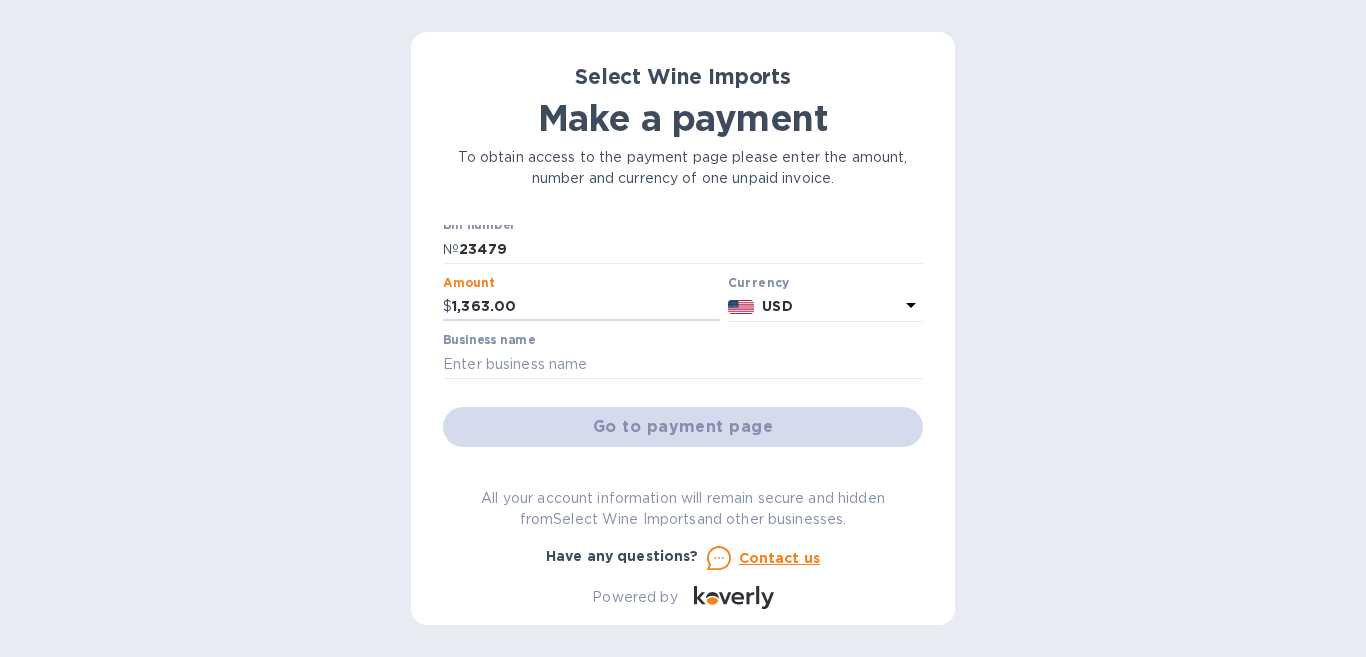 type on "1,363.00" 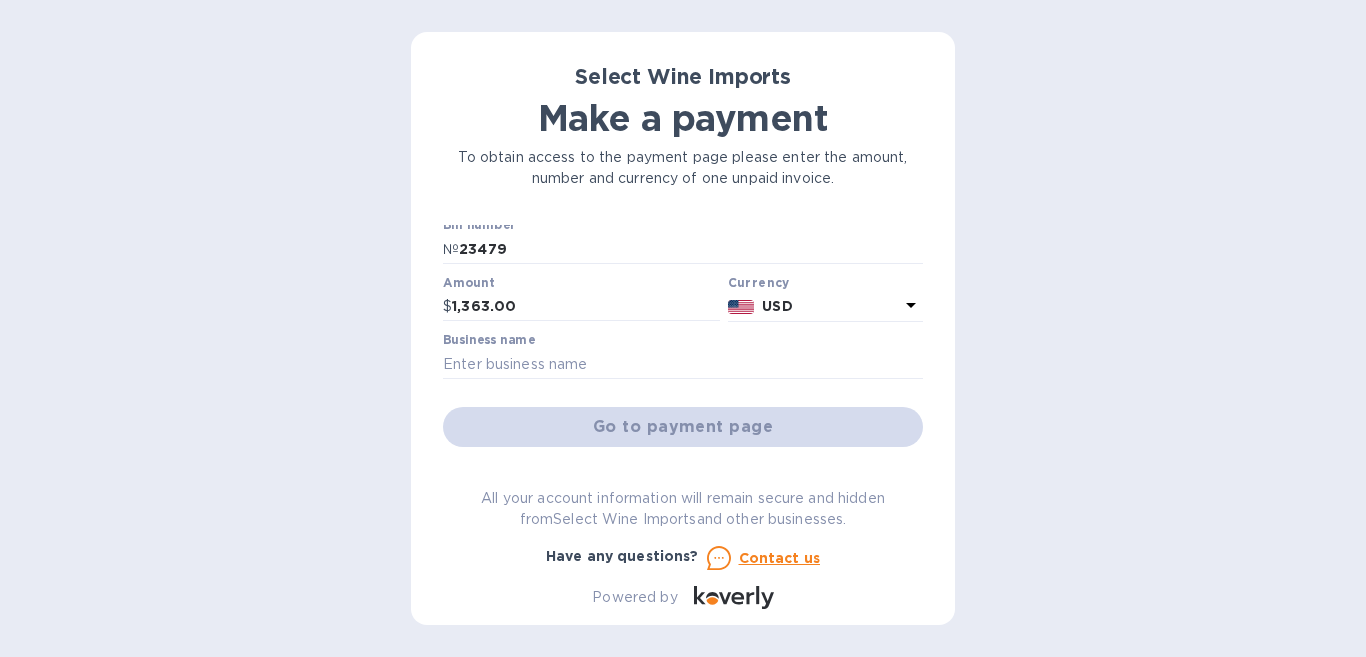 click on "Business name" at bounding box center [489, 341] 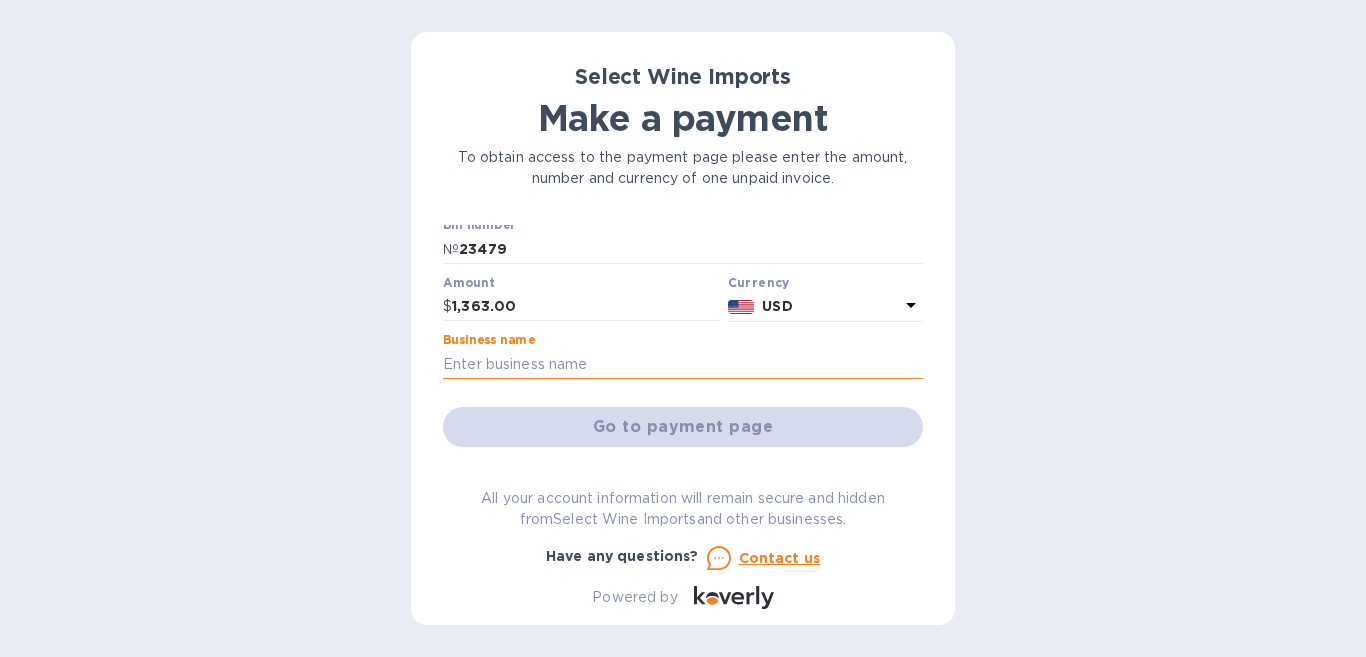 click at bounding box center (683, 364) 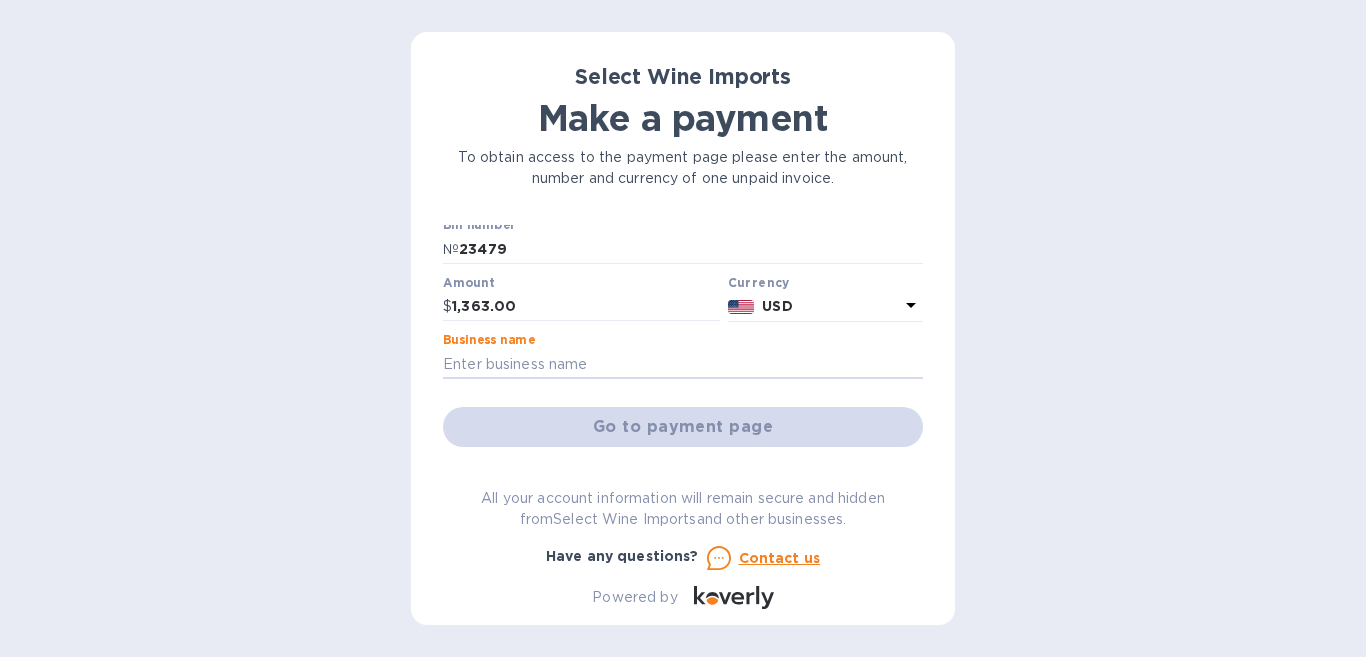type on "Guys Liquor" 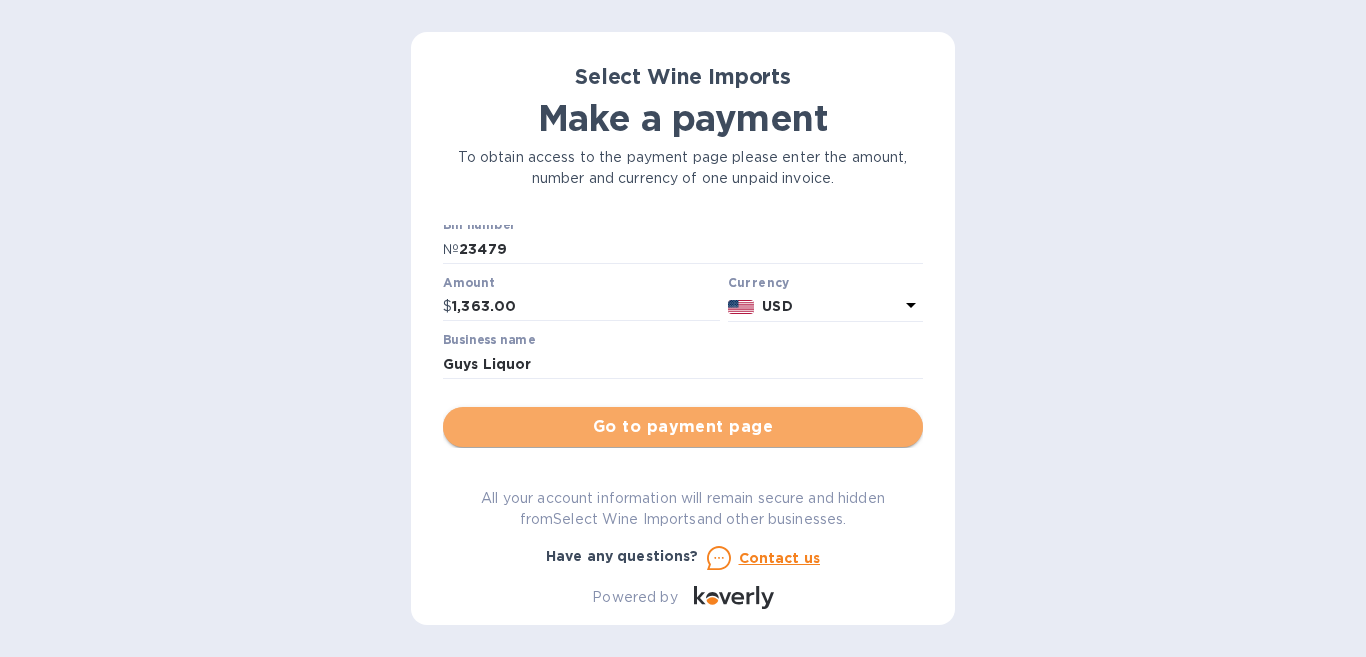 click on "Go to payment page" at bounding box center (683, 427) 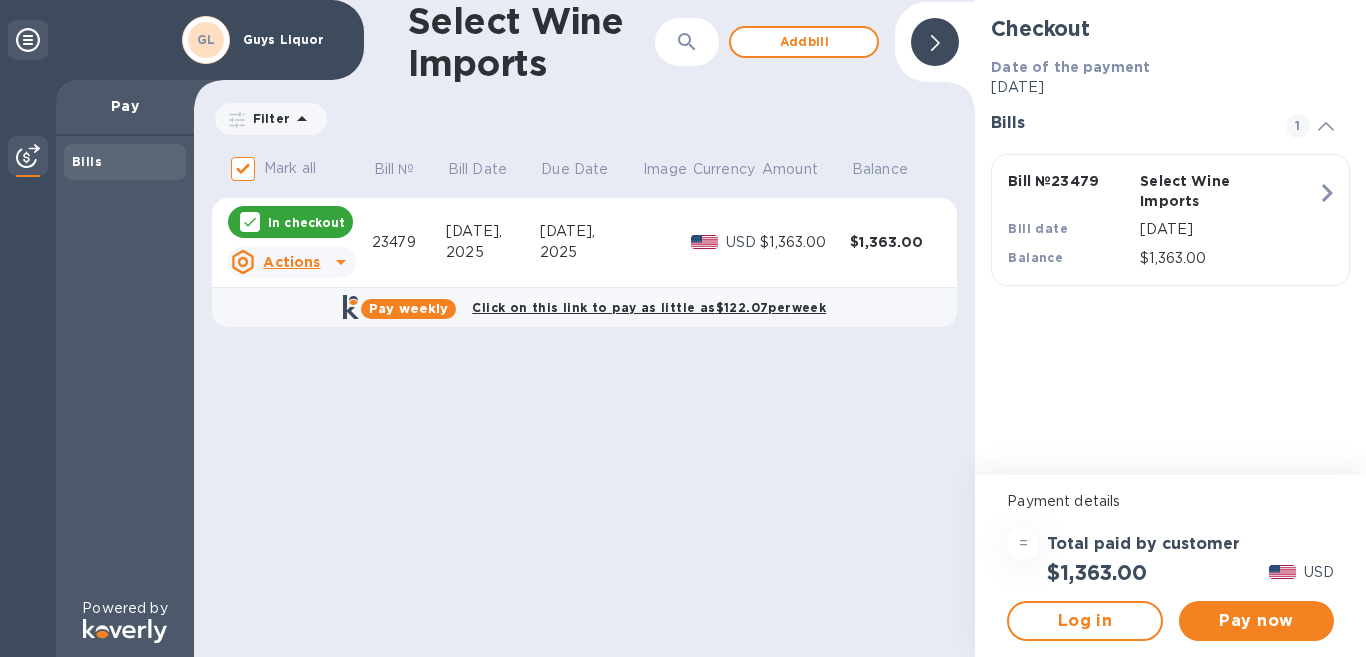 click 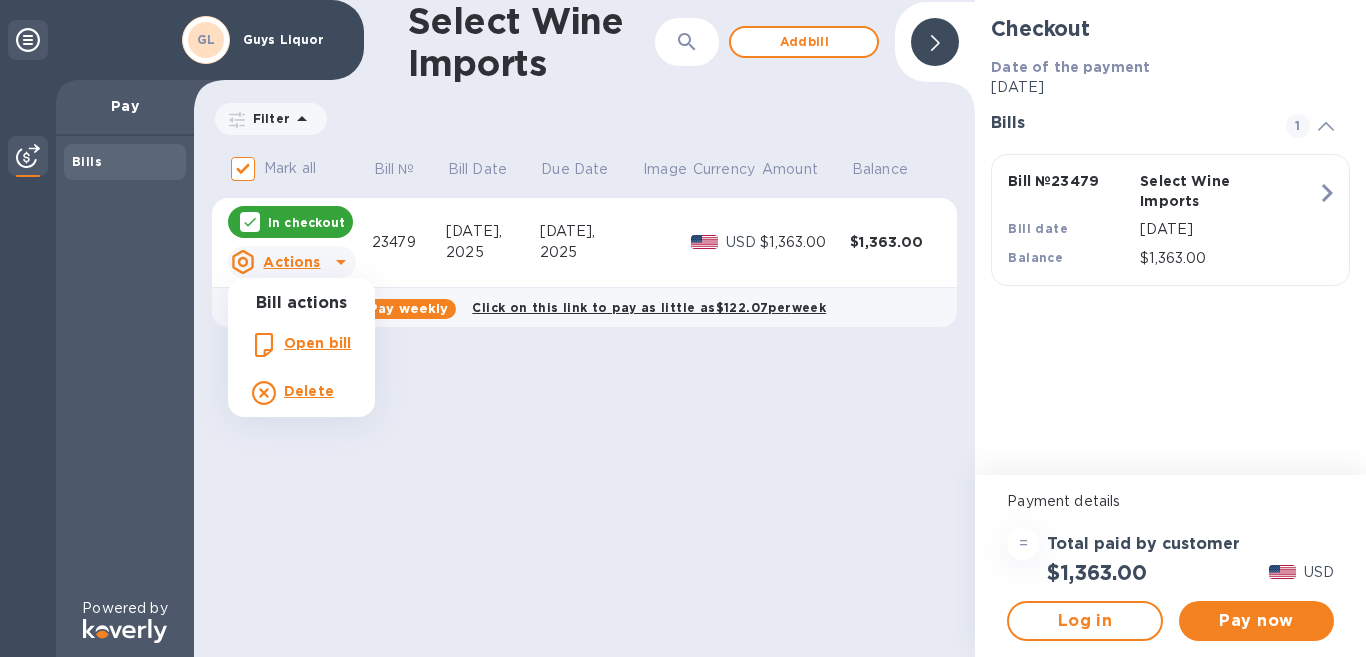 click at bounding box center (683, 328) 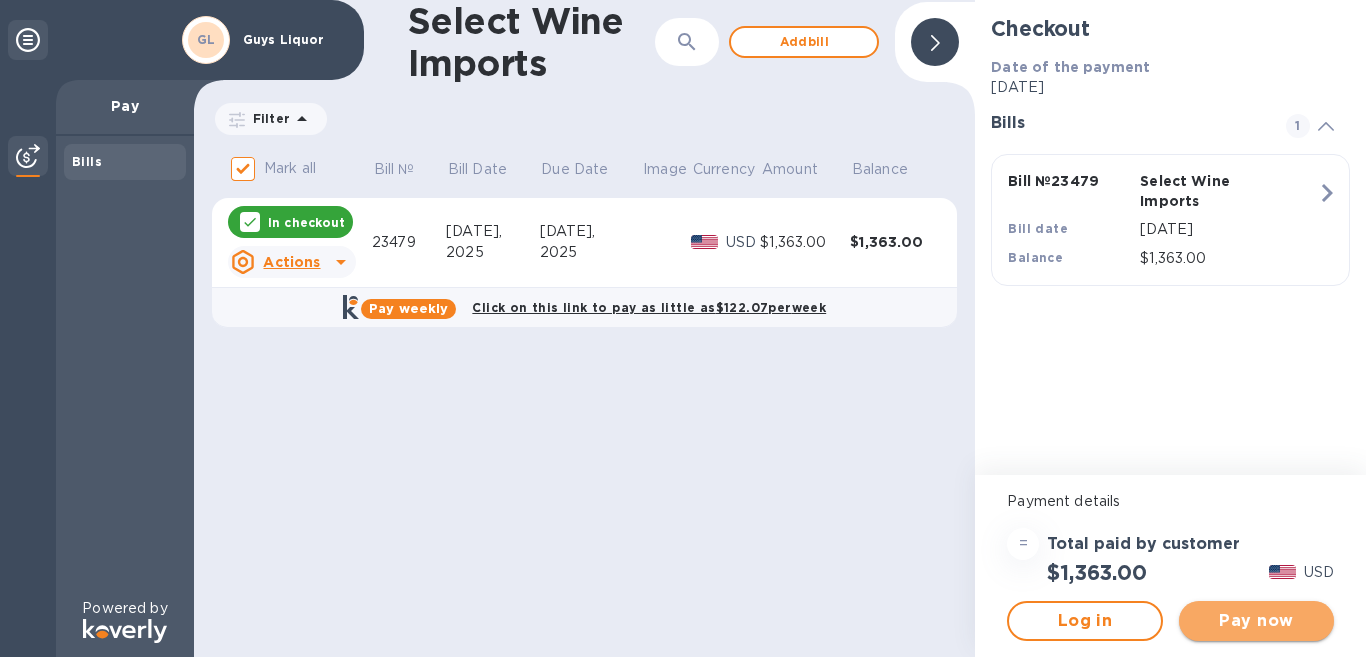 click on "Pay now" at bounding box center (1256, 621) 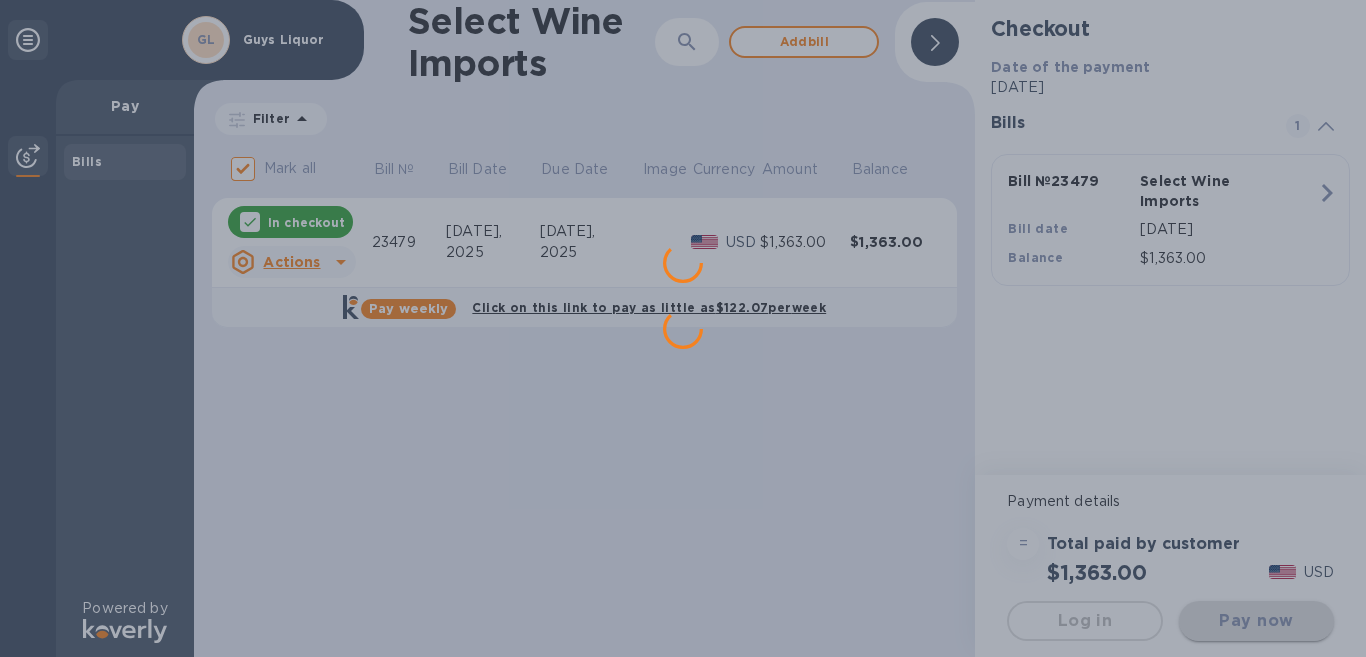 scroll, scrollTop: 0, scrollLeft: 0, axis: both 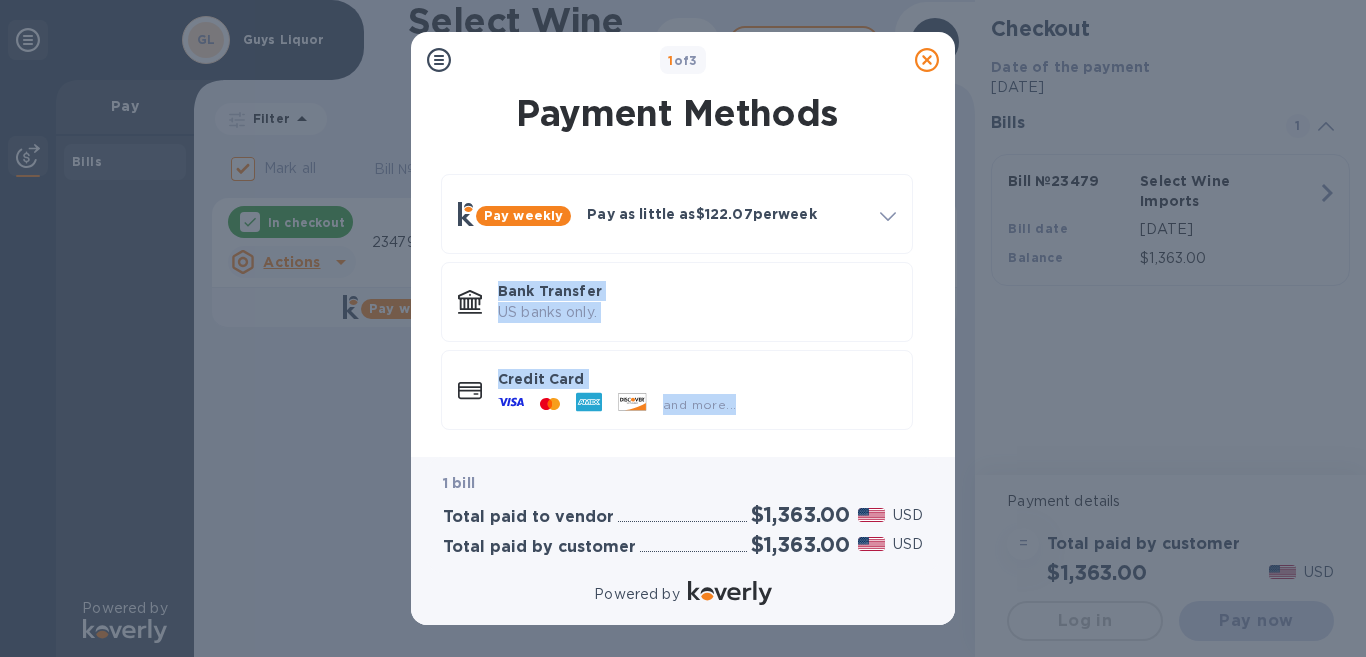 drag, startPoint x: 930, startPoint y: 238, endPoint x: 914, endPoint y: 393, distance: 155.82362 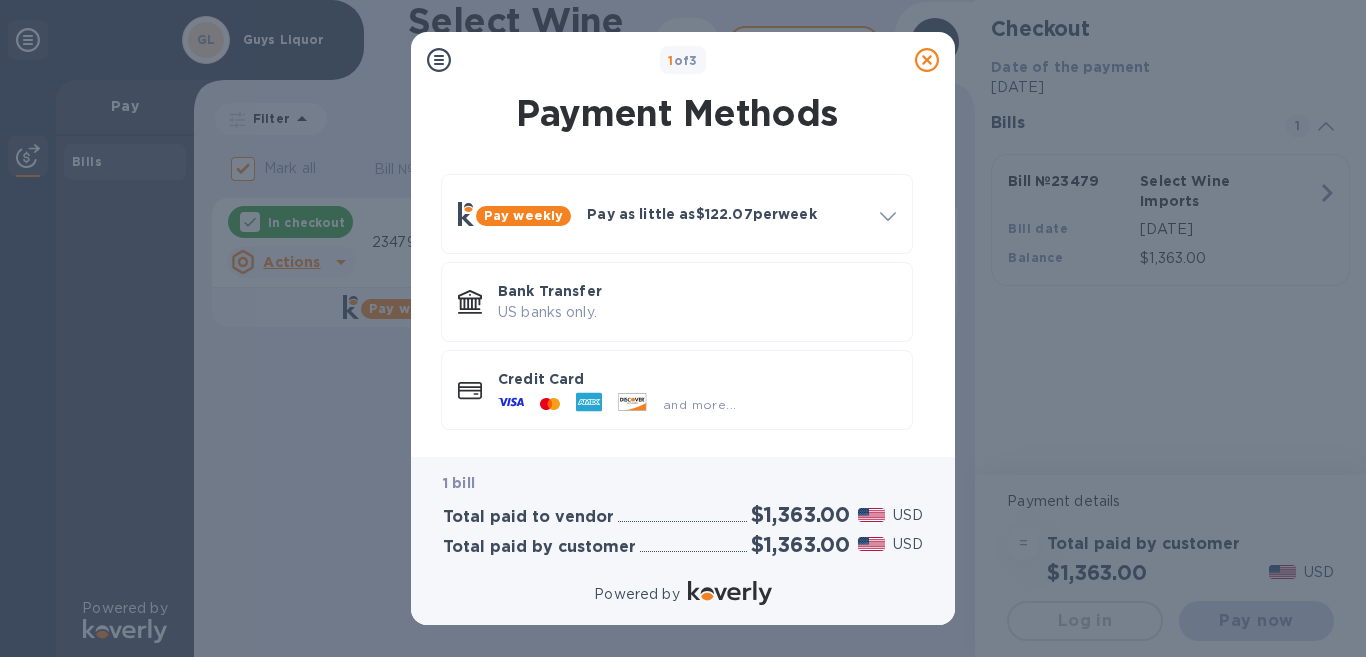 click on "Pay weekly Pay as little as  $122.07  per  week How it works Split payments into smaller increments over    4 ,    8 ,    or   12 weeks . Get approval in minutes No impact to credit score Credit line up to  $1,000,000 Fixed fees  as low as 1% per every 4 weeks Log in Apply" at bounding box center (677, 214) 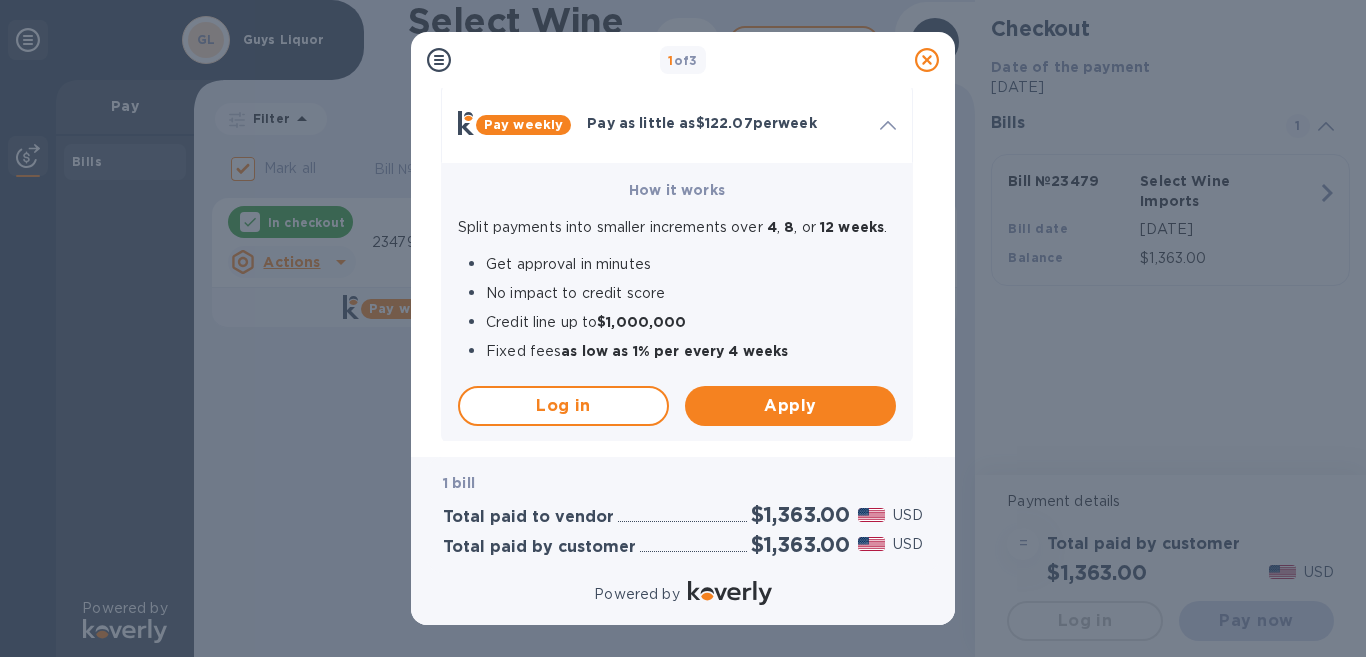 scroll, scrollTop: 88, scrollLeft: 0, axis: vertical 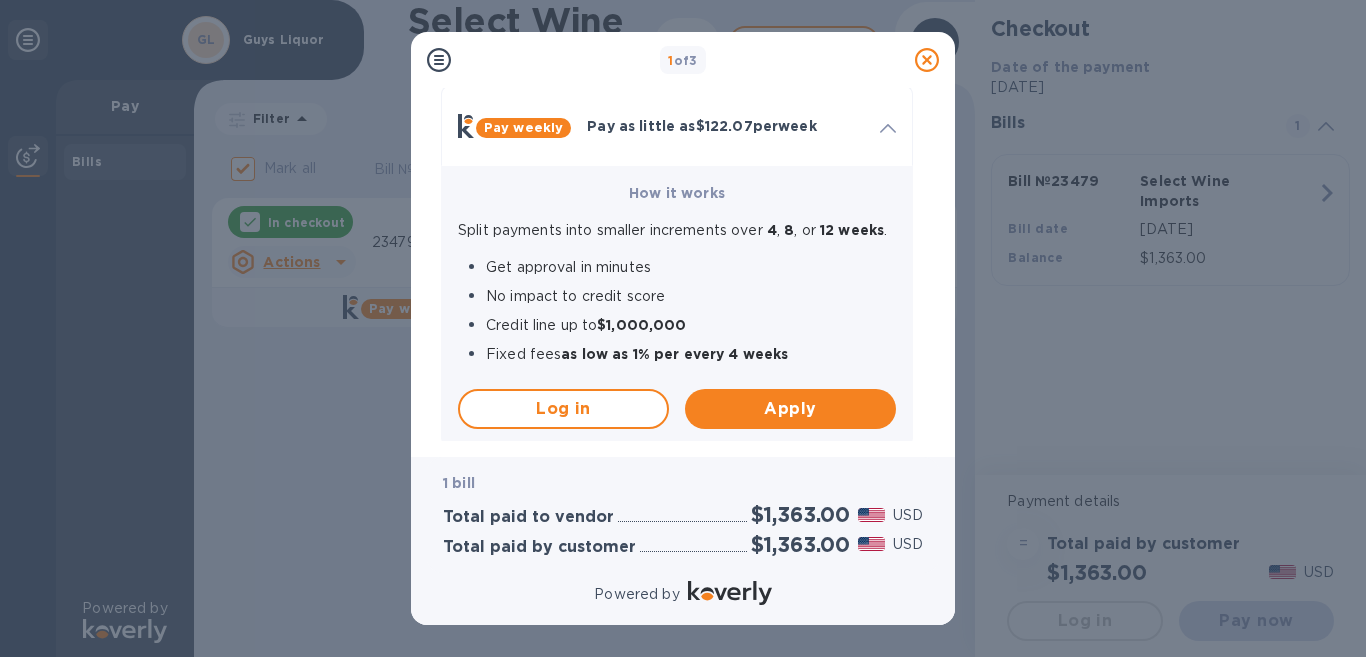 click on "How it works" at bounding box center (677, 193) 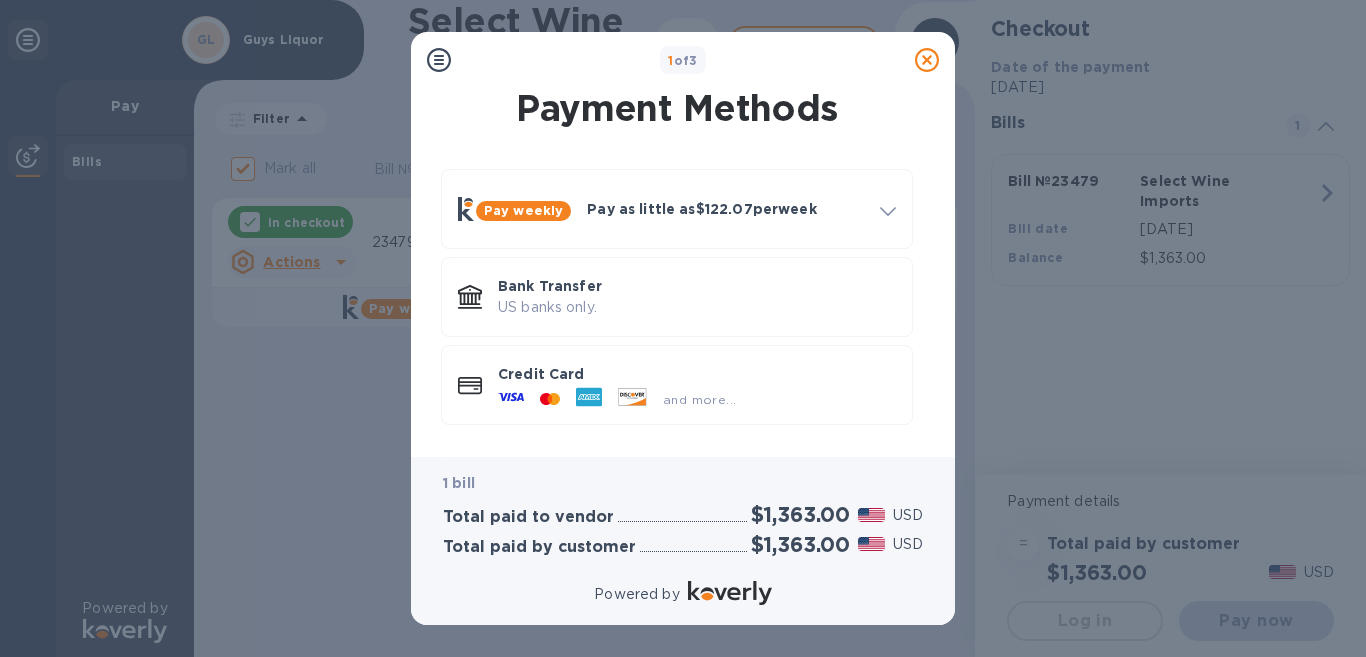 scroll, scrollTop: 5, scrollLeft: 0, axis: vertical 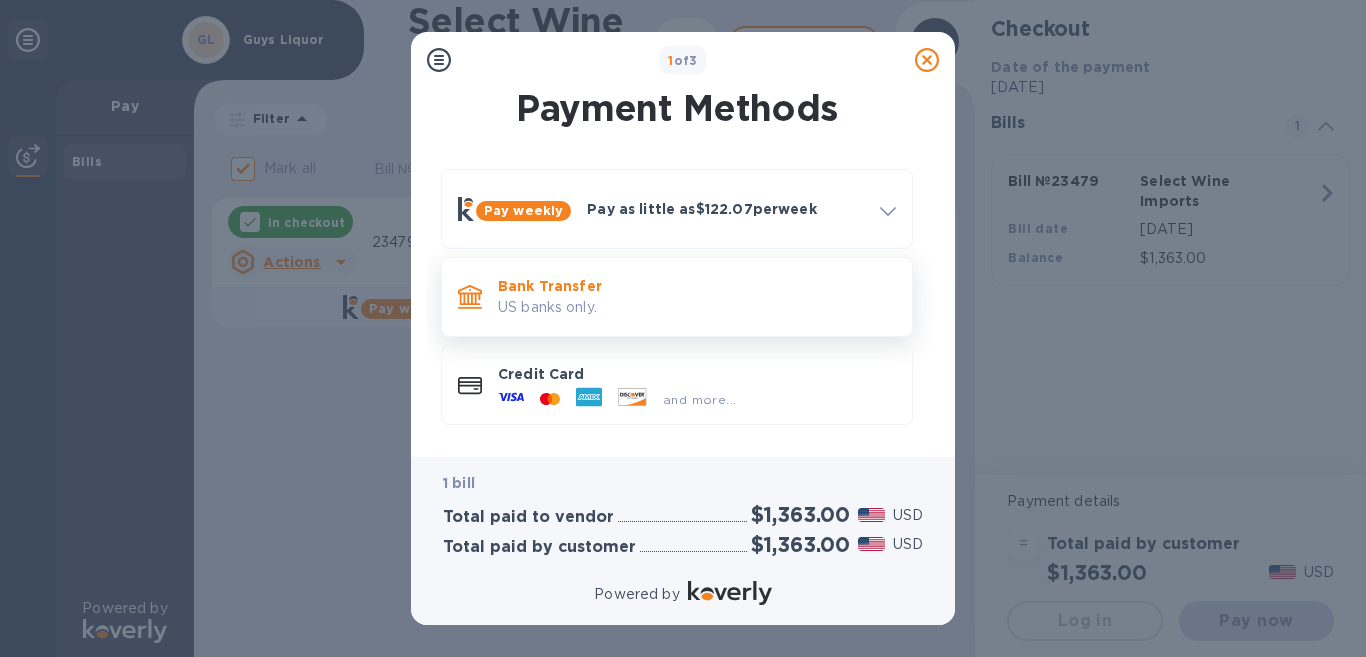 click on "Bank Transfer" at bounding box center [697, 286] 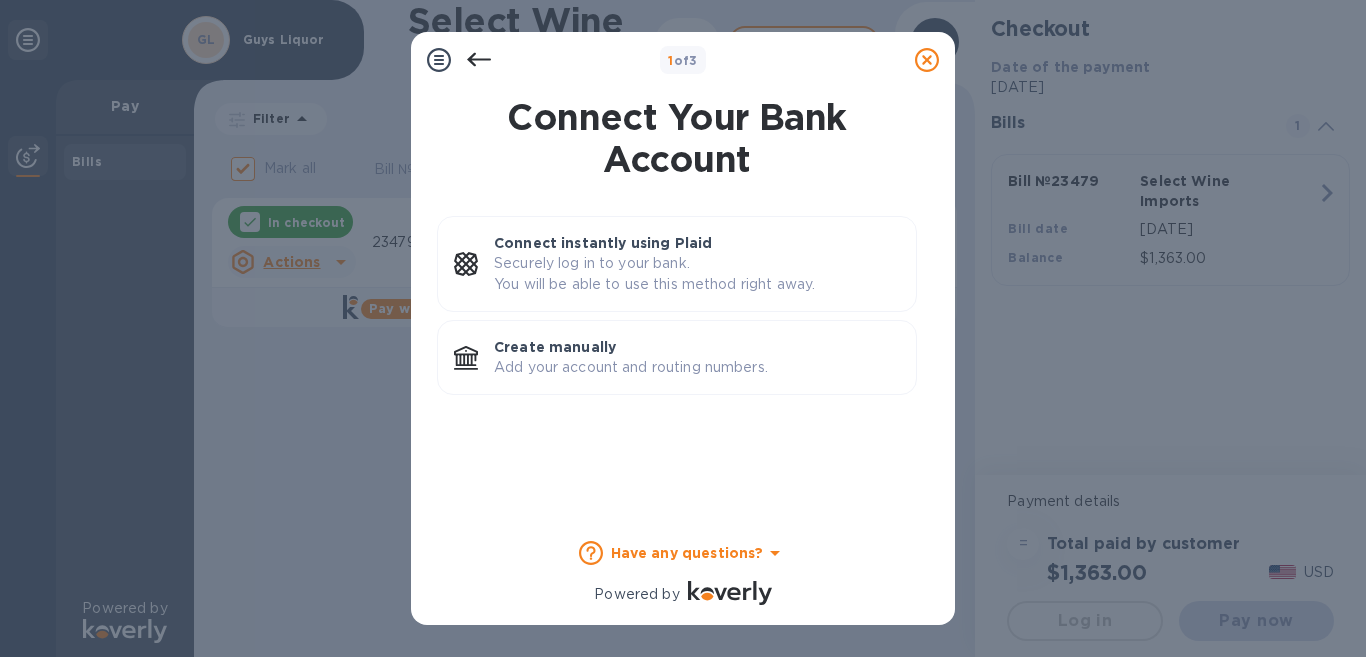 scroll, scrollTop: 0, scrollLeft: 0, axis: both 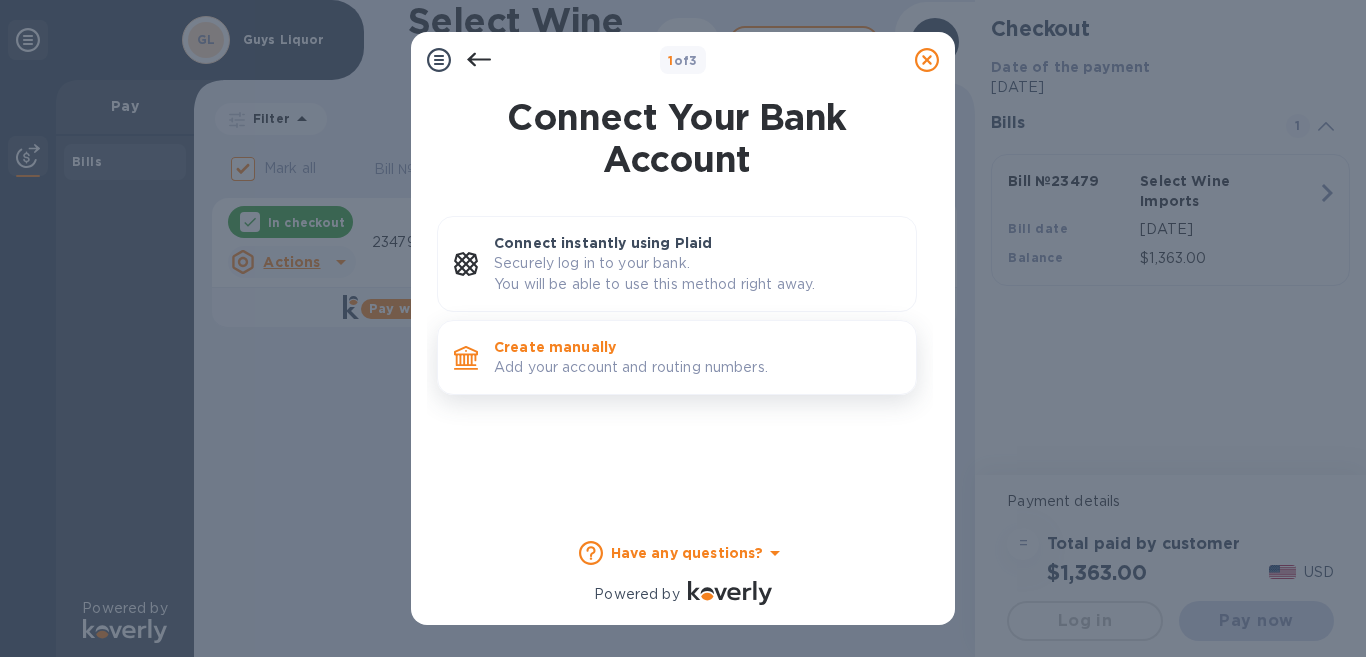 click on "Create manually" at bounding box center [697, 347] 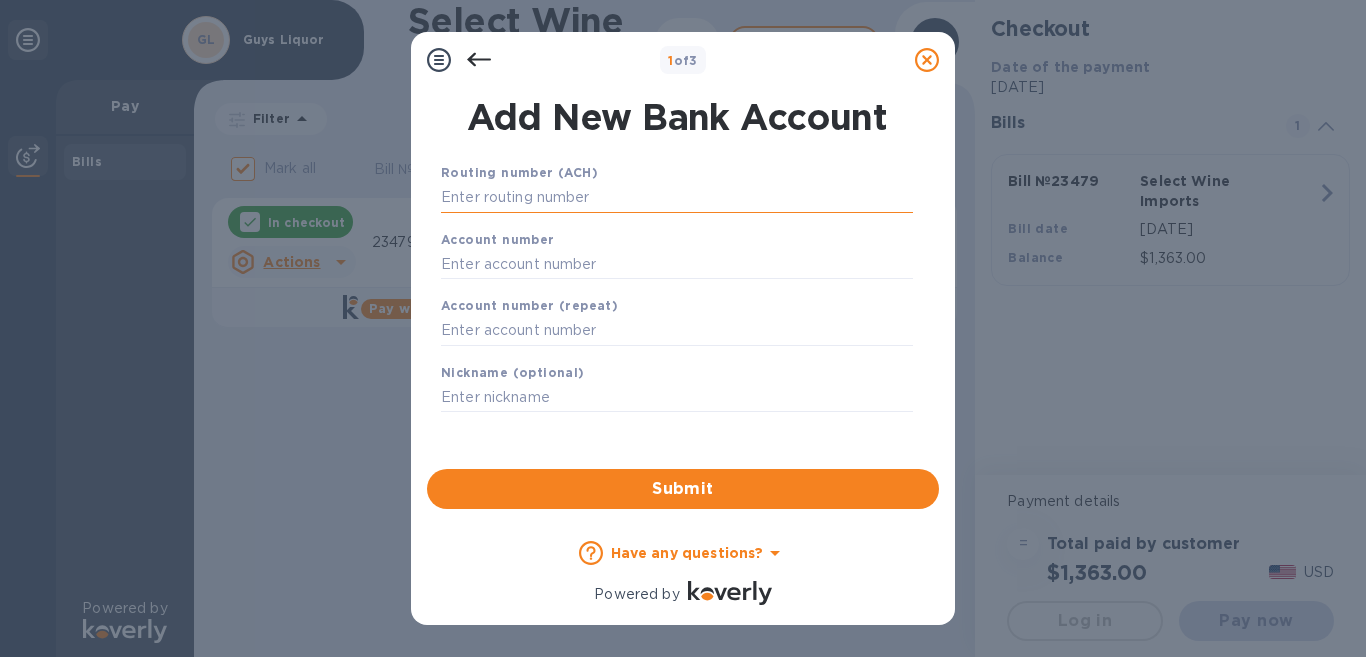 click at bounding box center (677, 198) 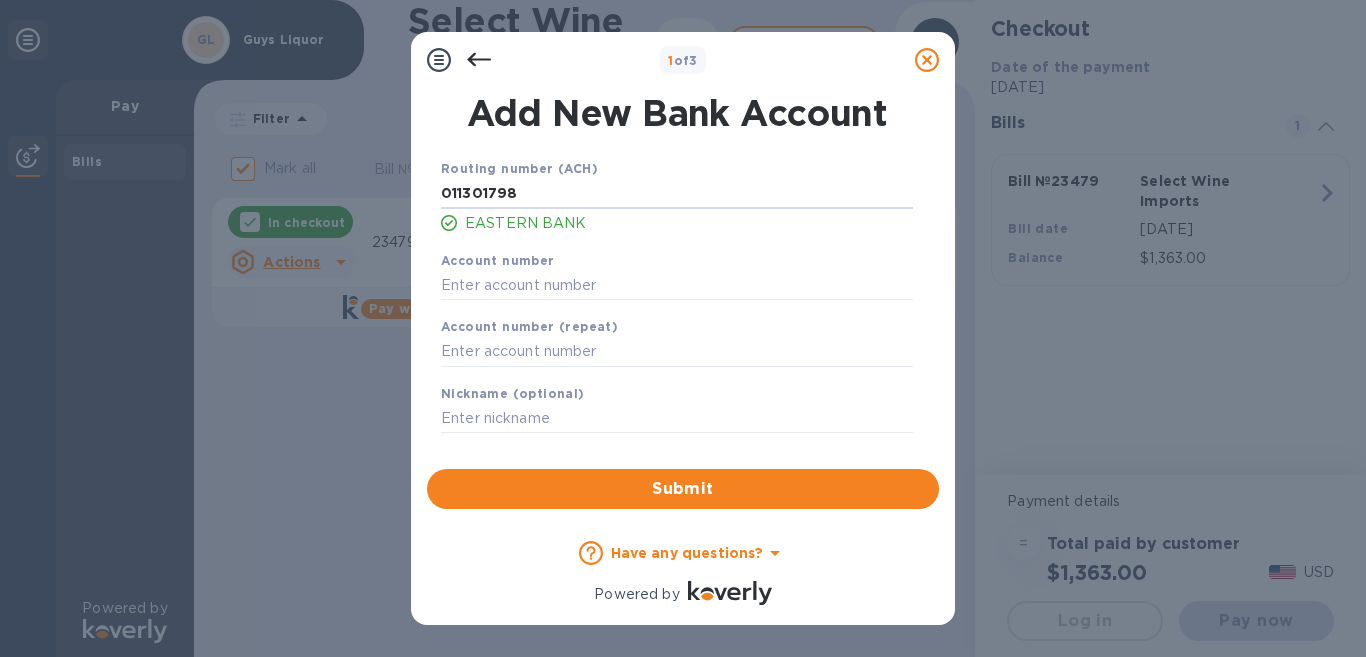 type on "011301798" 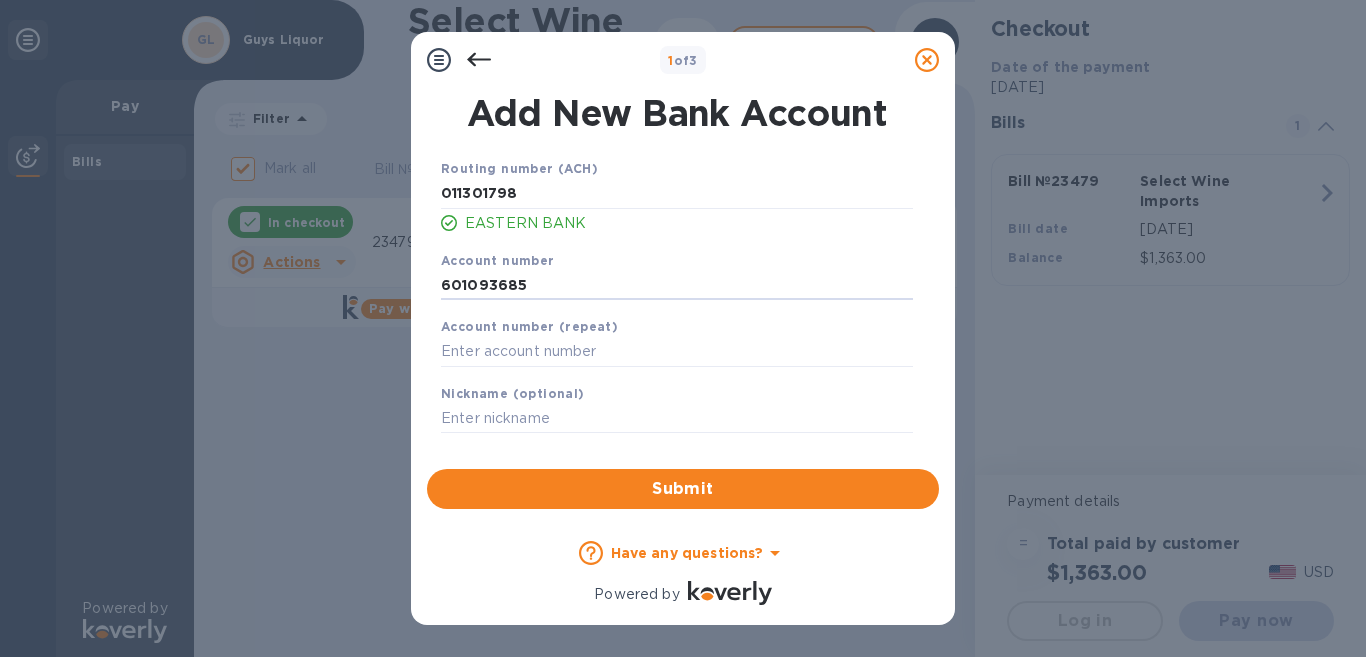 type on "601093685" 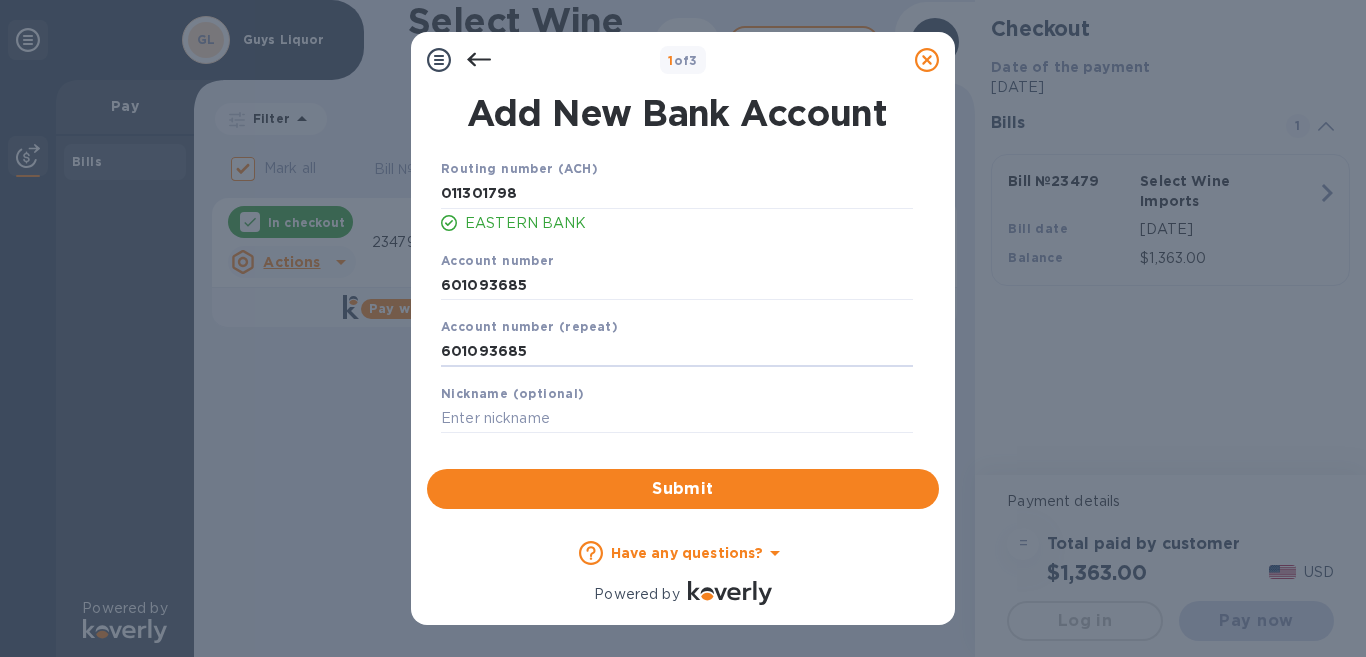 type on "601093685" 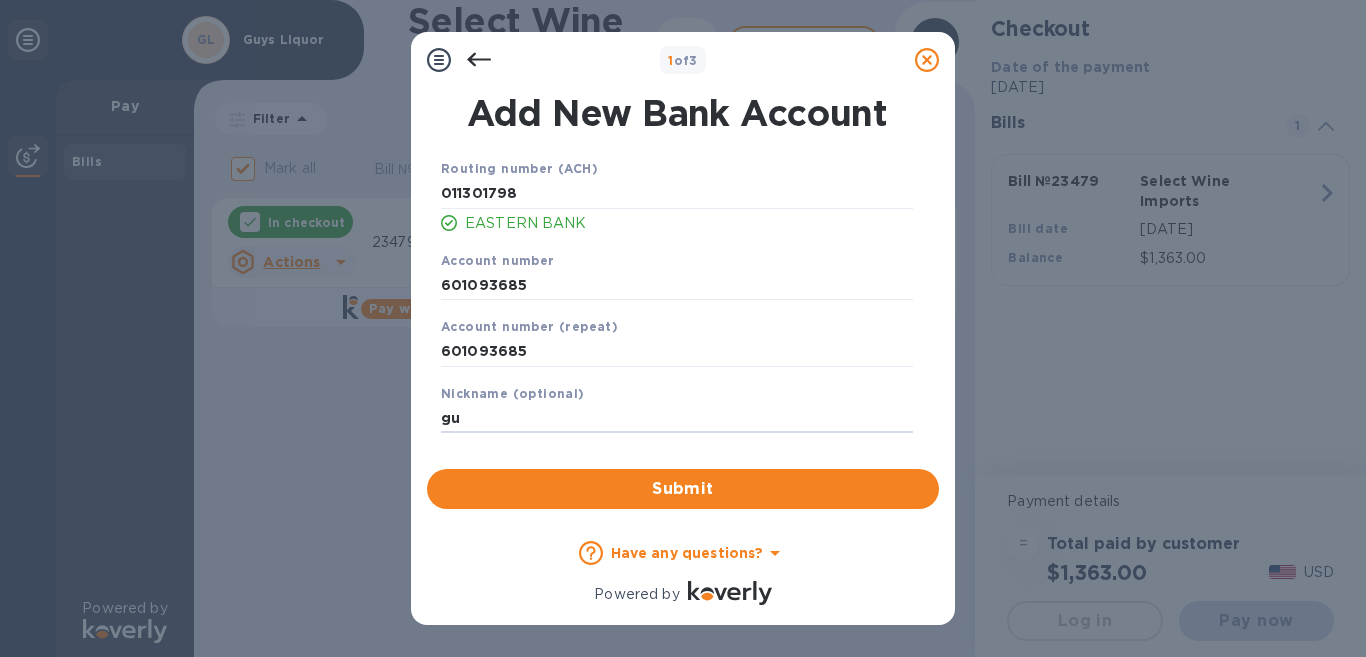 type on "g" 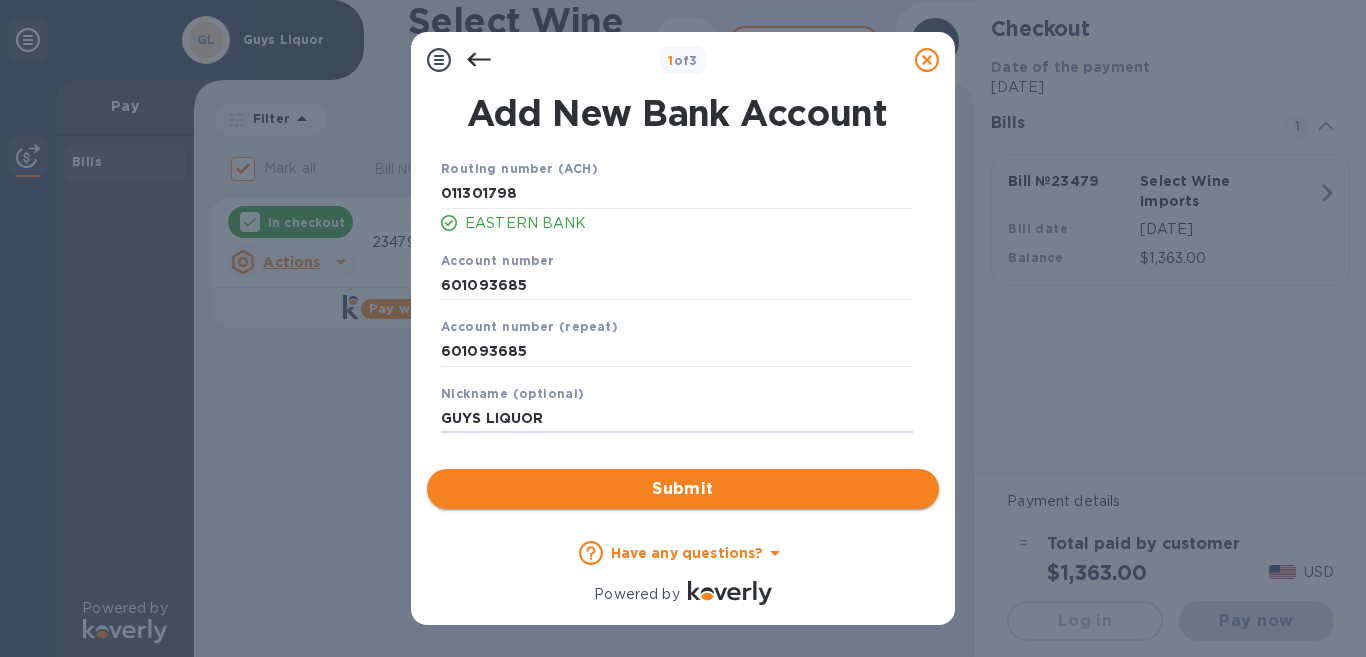 type on "GUYS LIQUOR" 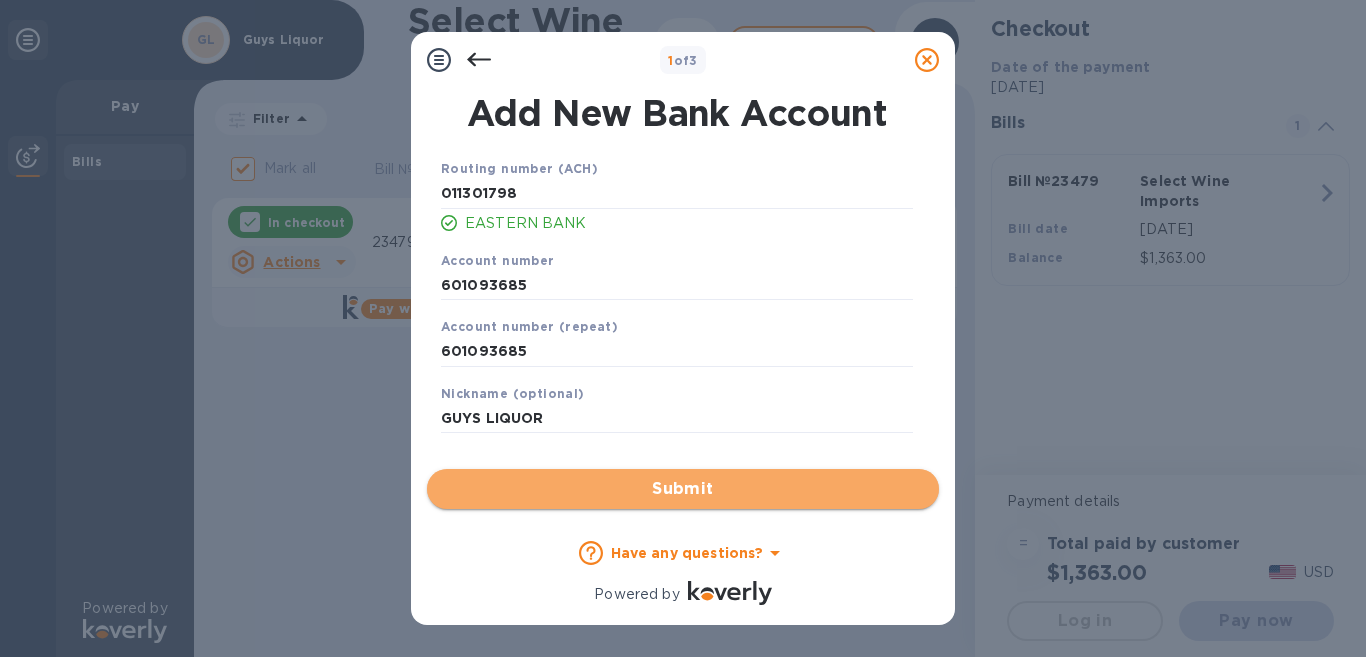 click on "Submit" at bounding box center (683, 489) 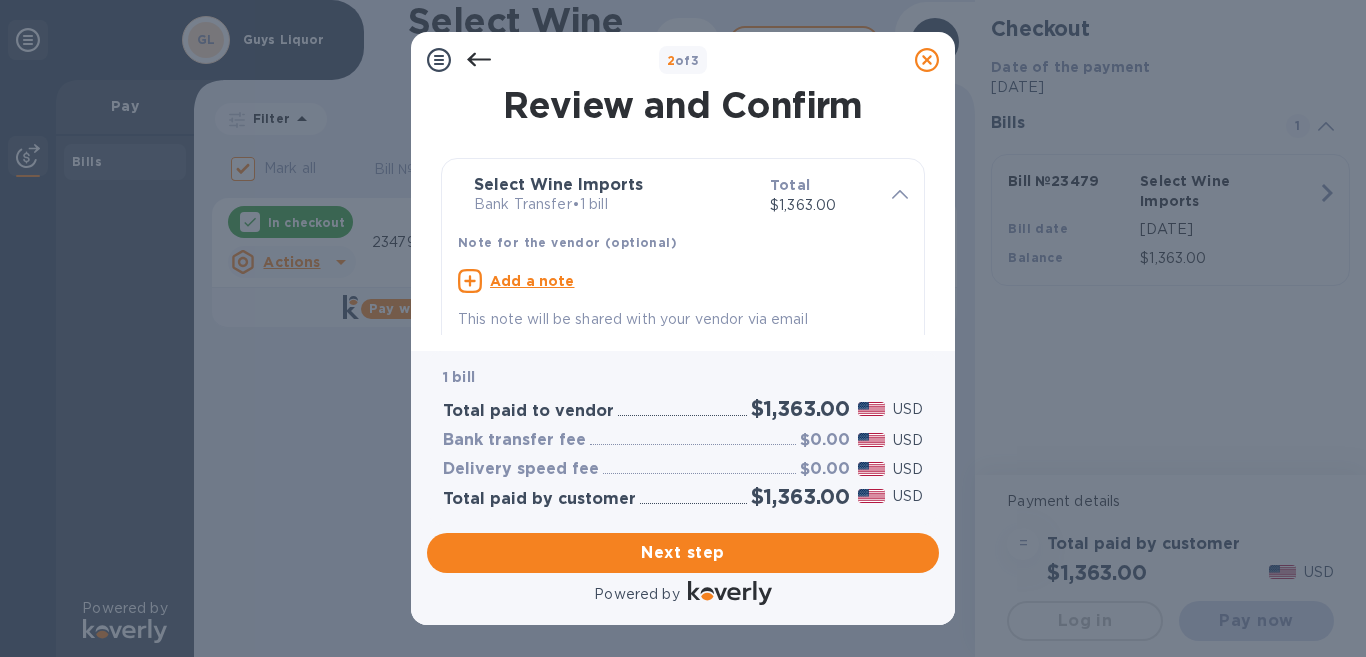 scroll, scrollTop: 438, scrollLeft: 0, axis: vertical 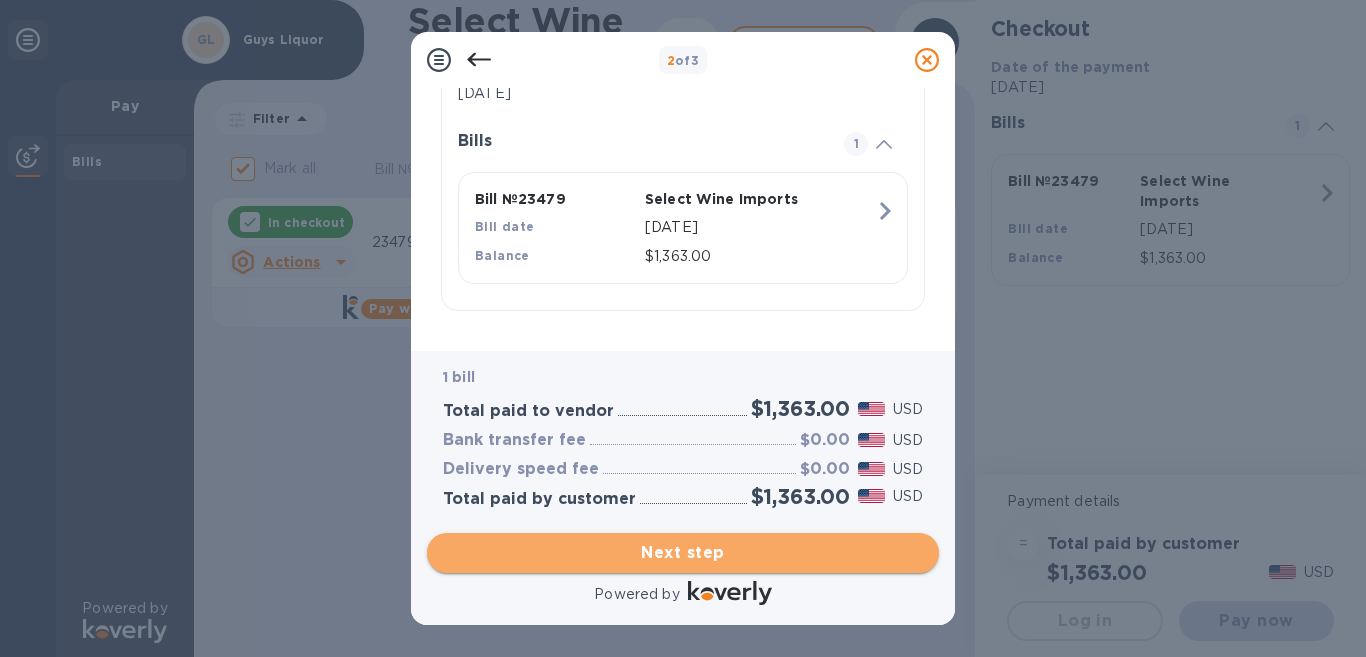 click on "Next step" at bounding box center [683, 553] 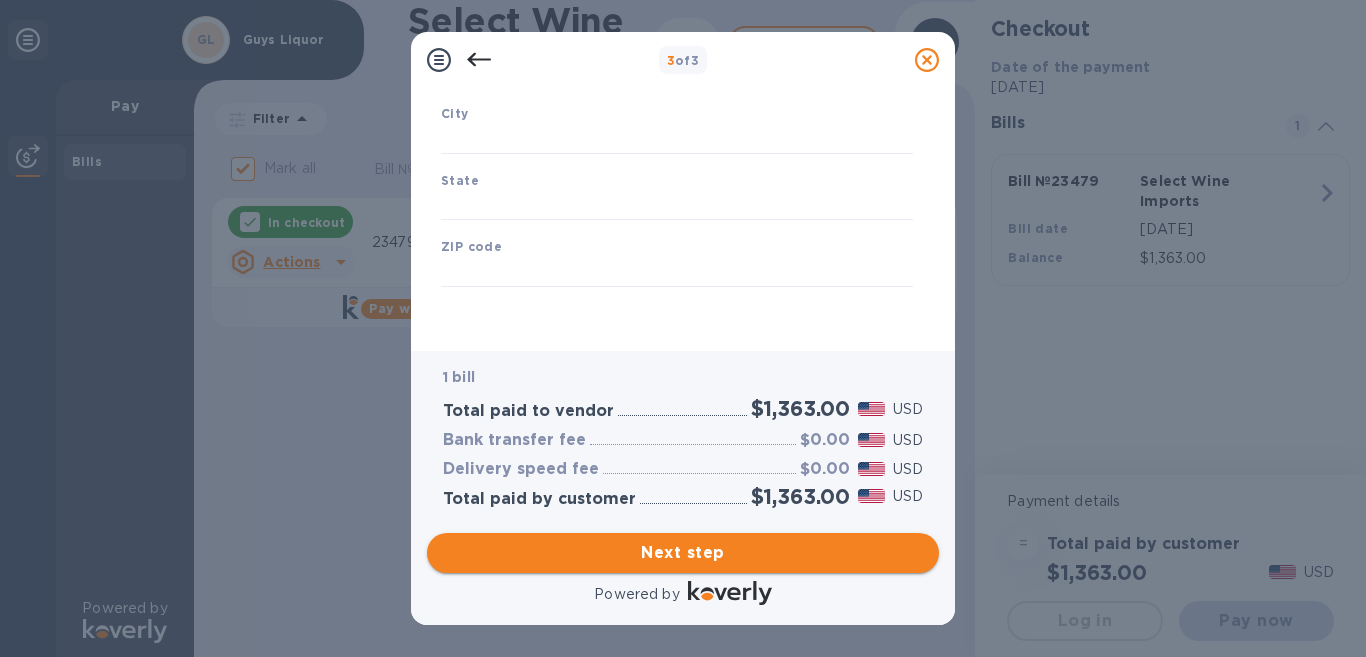 scroll, scrollTop: 321, scrollLeft: 0, axis: vertical 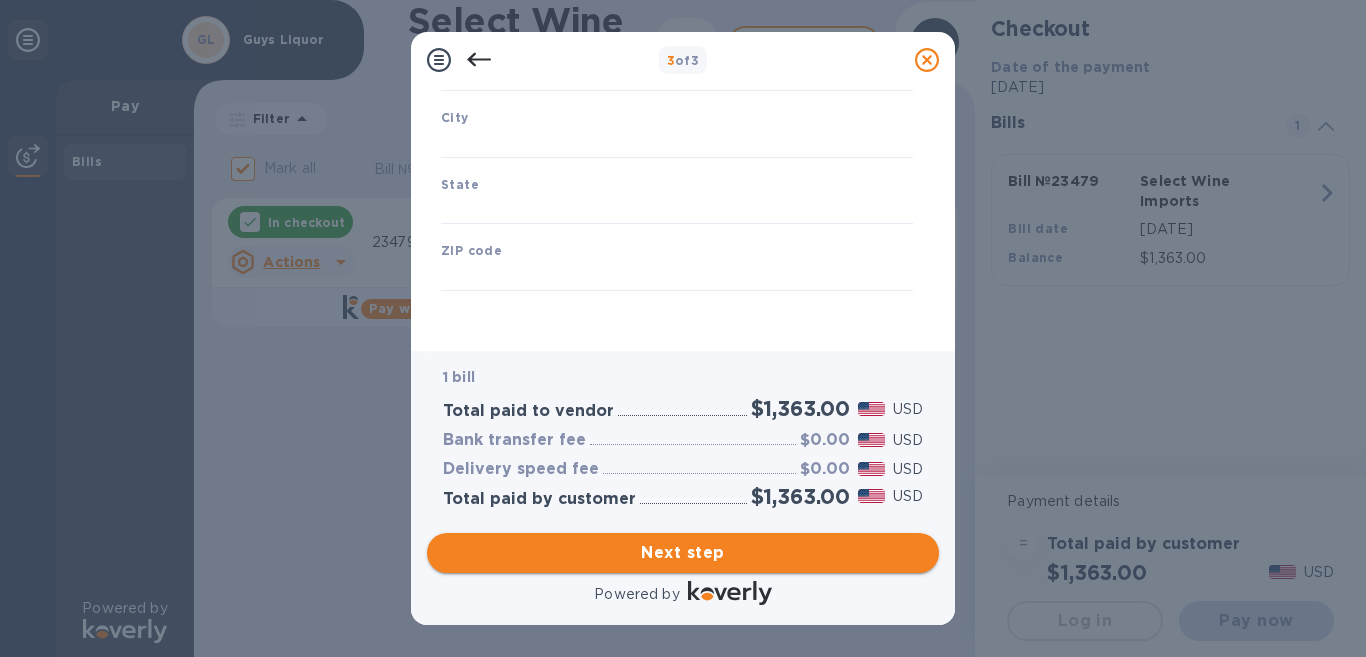 type on "[GEOGRAPHIC_DATA]" 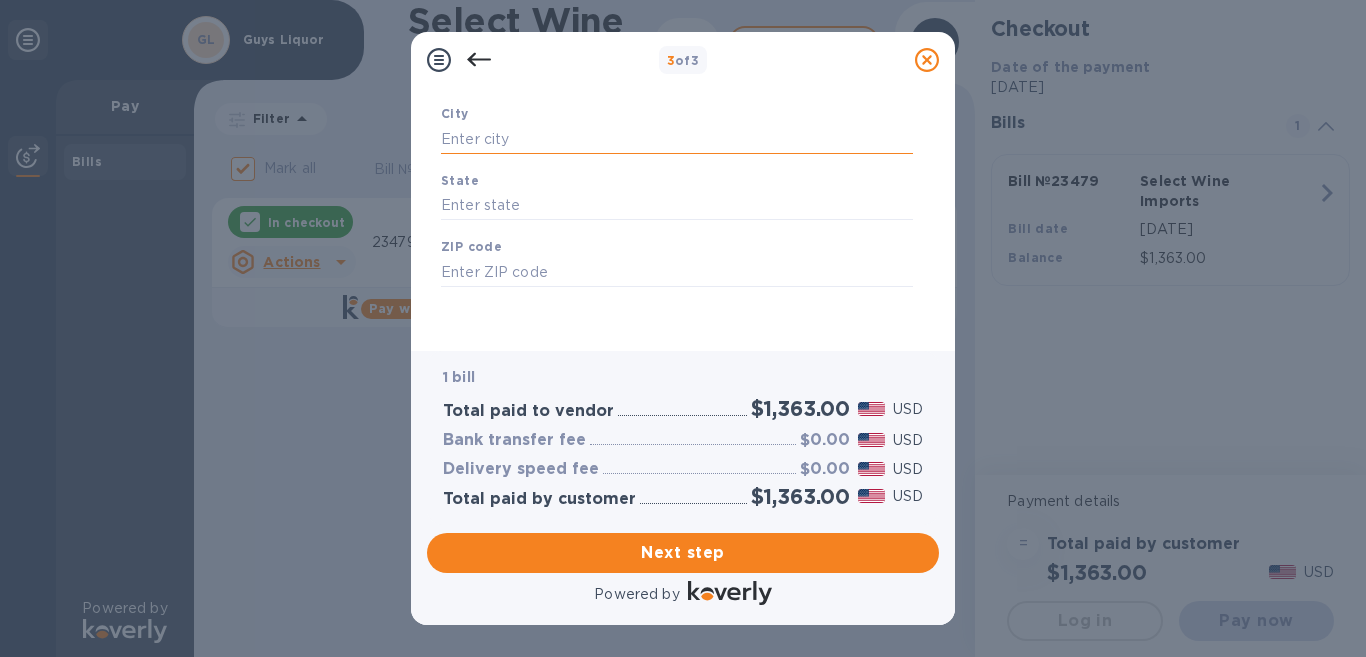 click at bounding box center (677, 139) 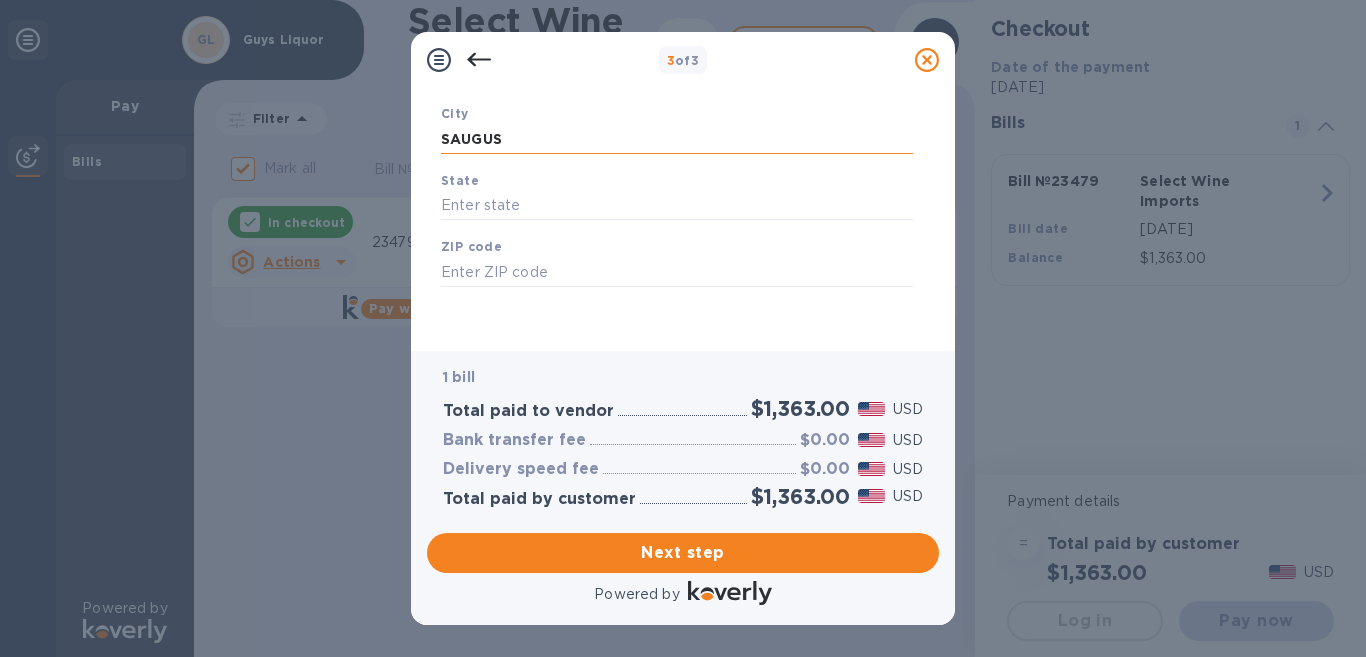 type on "SAUGUS" 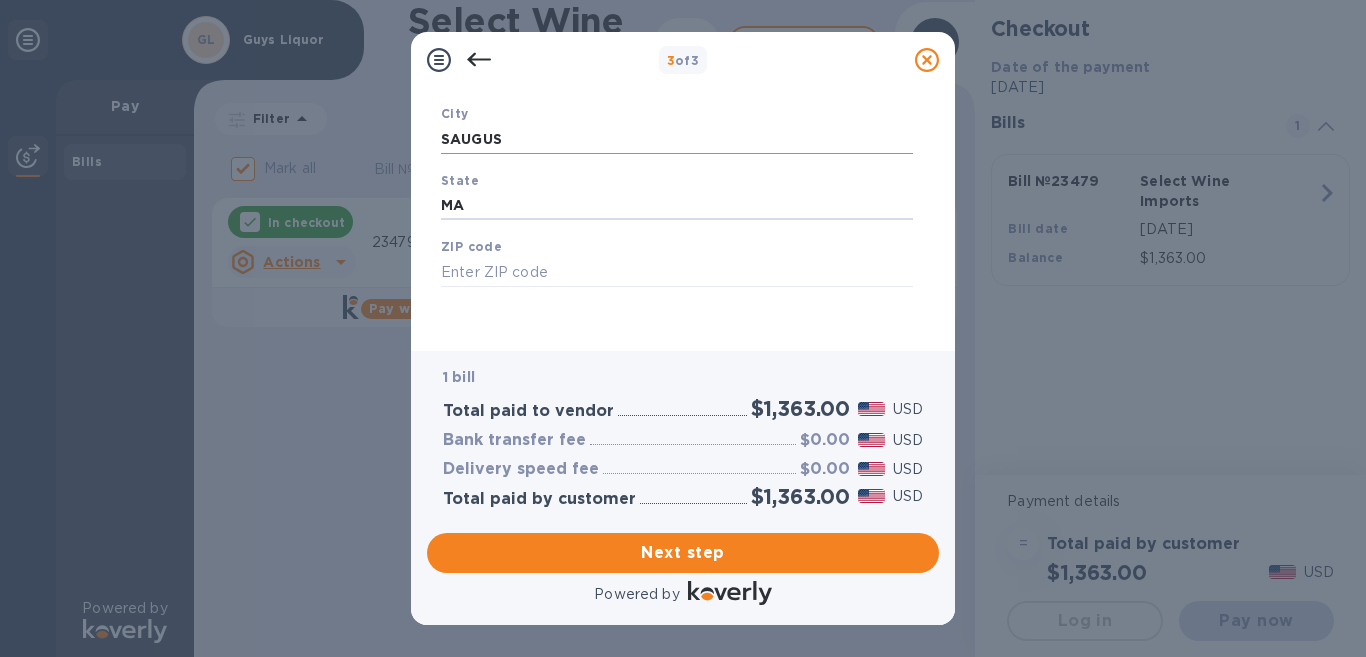 type on "MA" 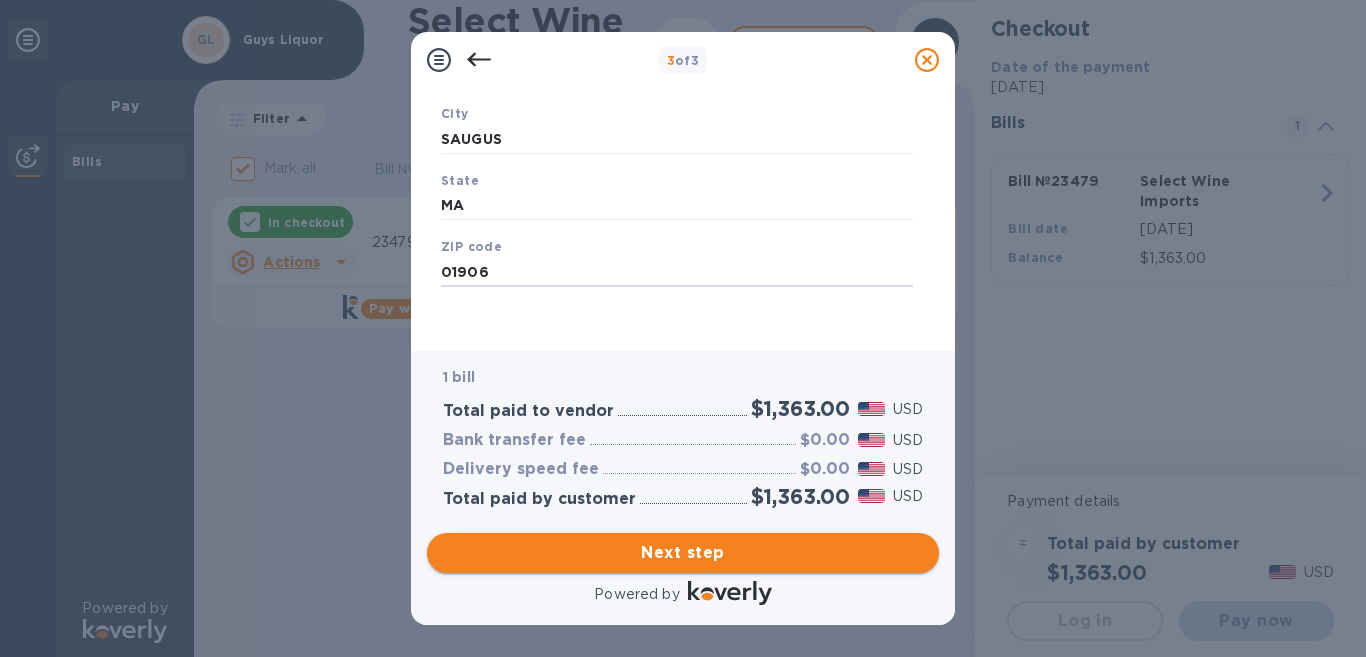 type on "01906" 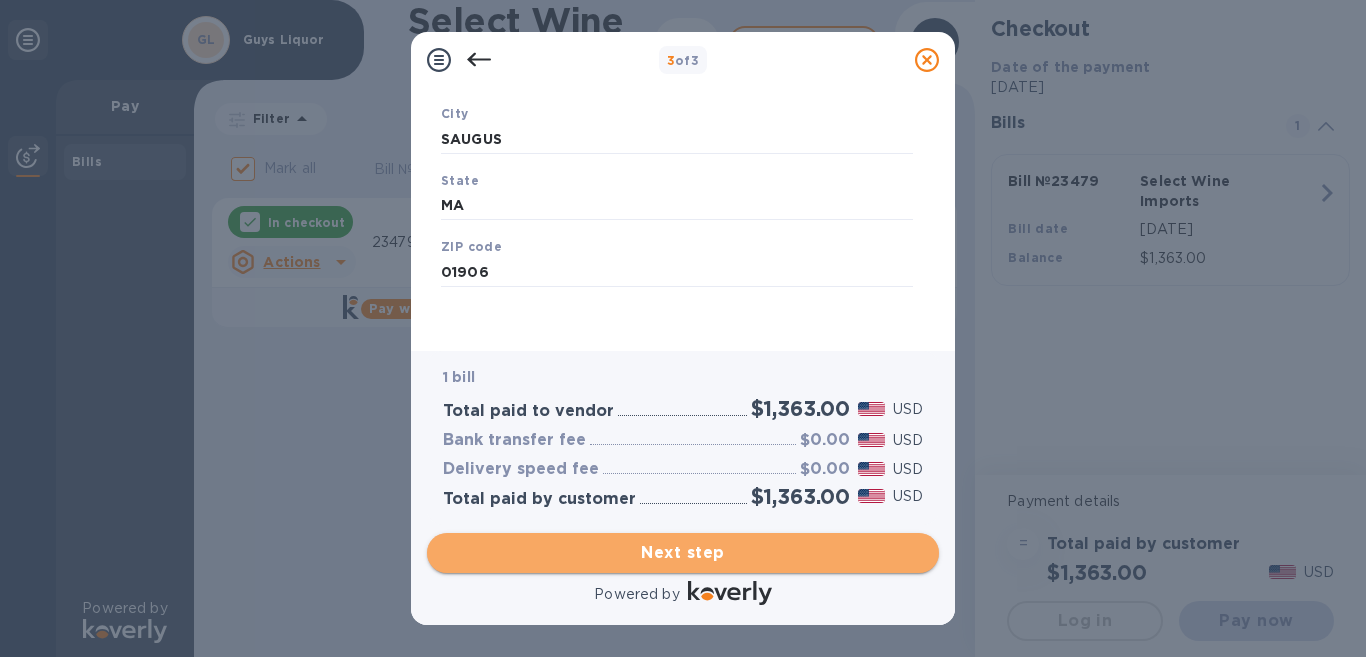 click on "Next step" at bounding box center [683, 553] 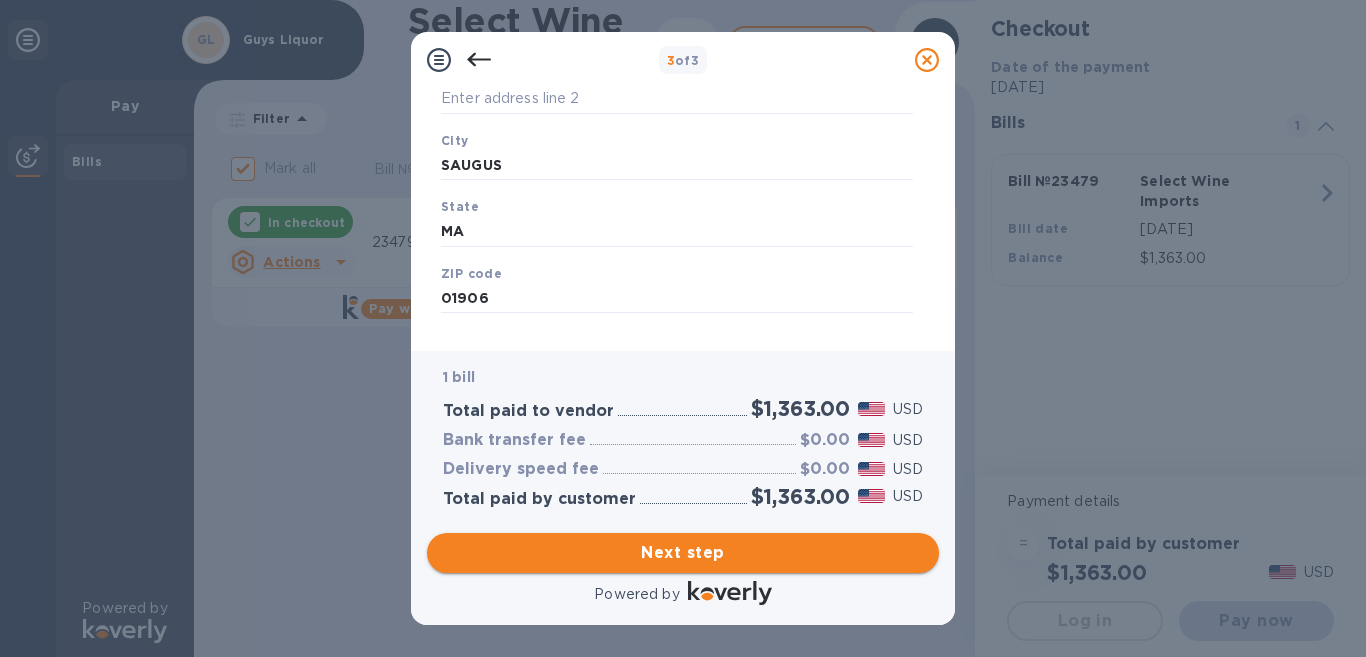 scroll, scrollTop: 347, scrollLeft: 0, axis: vertical 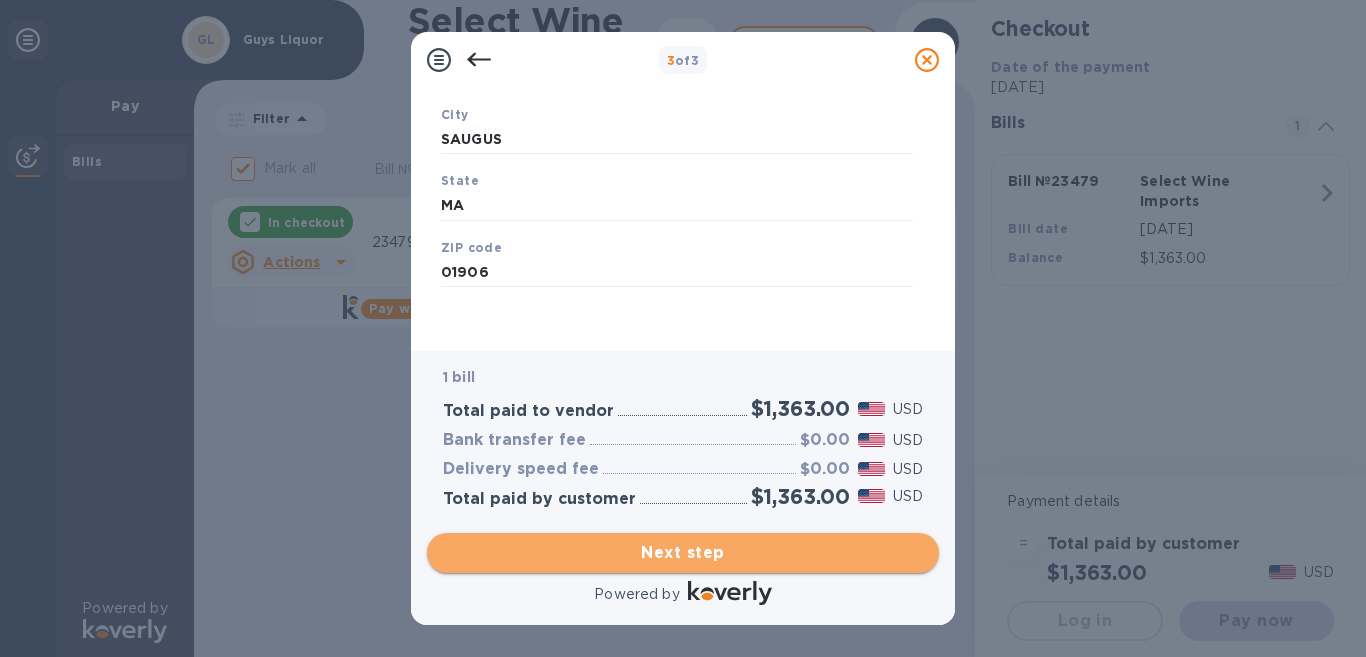 click on "Next step" at bounding box center (683, 553) 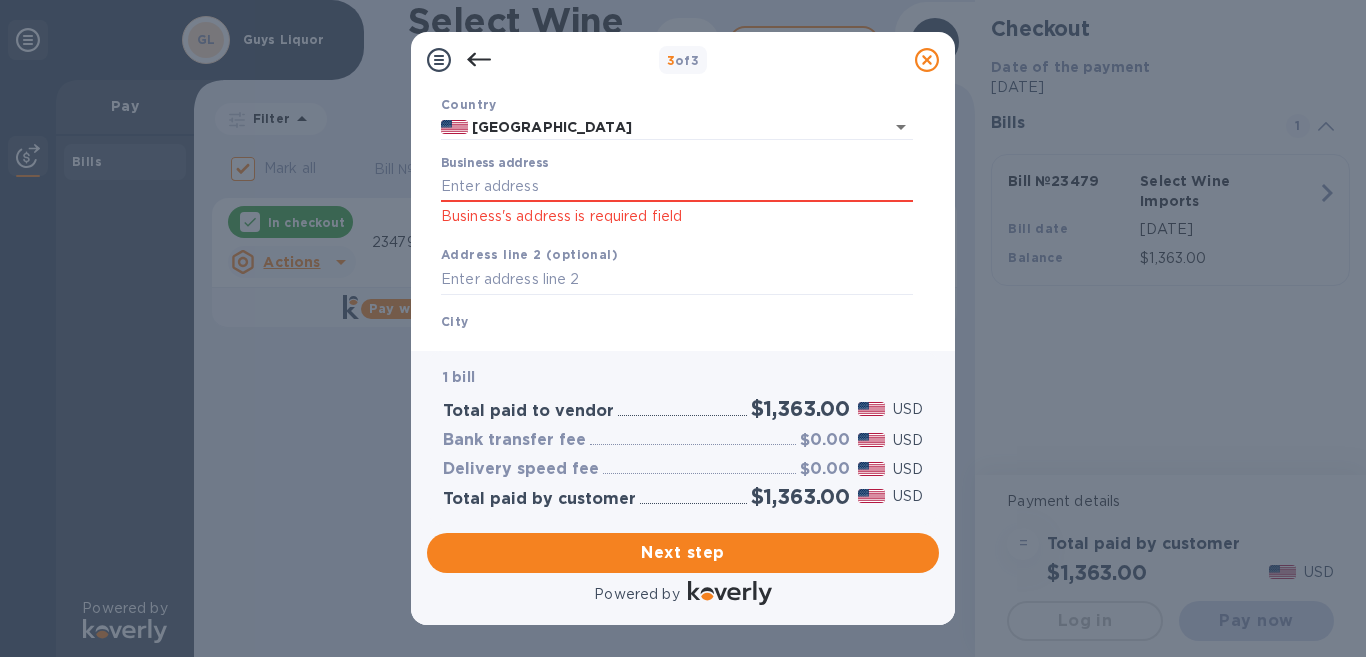 scroll, scrollTop: 149, scrollLeft: 0, axis: vertical 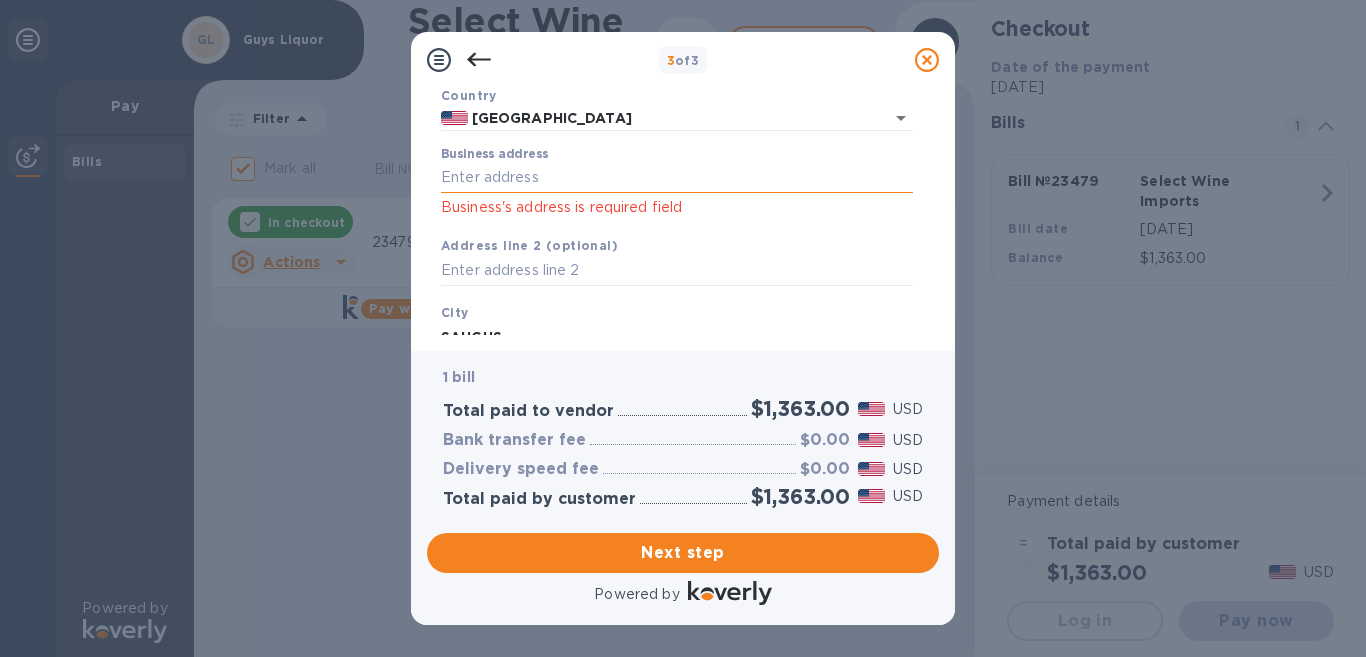 click on "Business address" at bounding box center (677, 178) 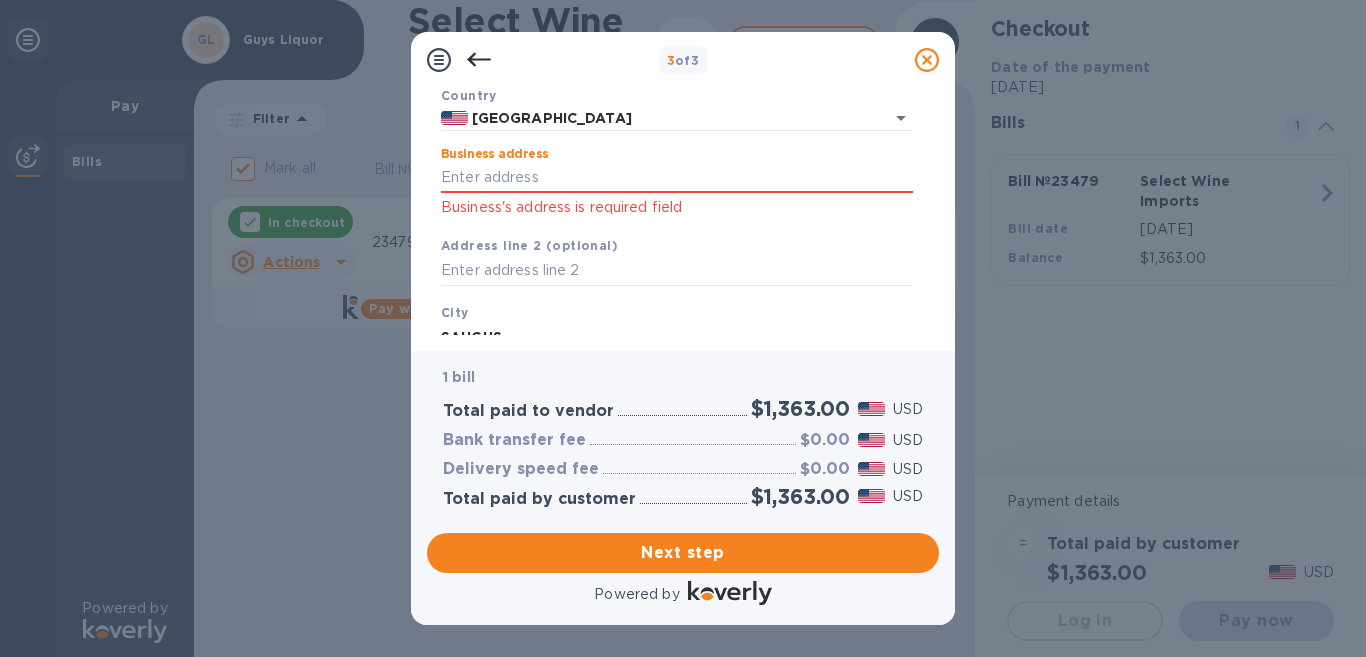 type on "[STREET_ADDRESS]" 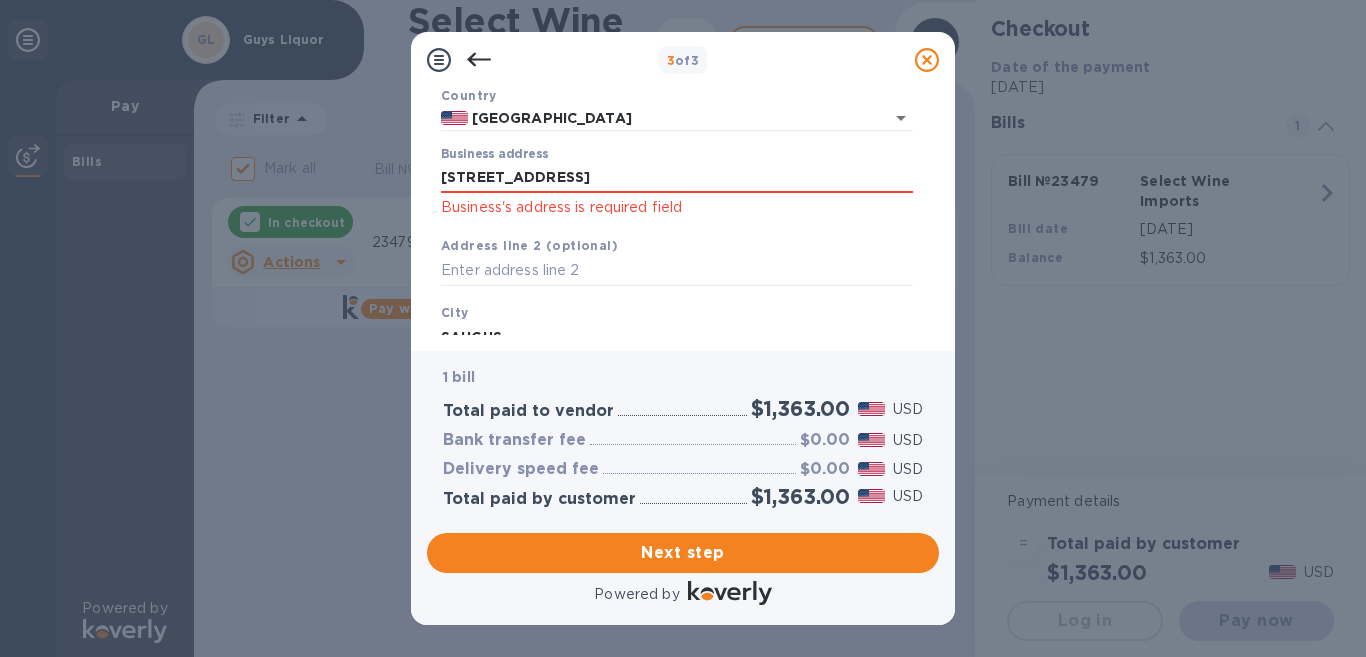 click on "Business's address is required field" at bounding box center (677, 207) 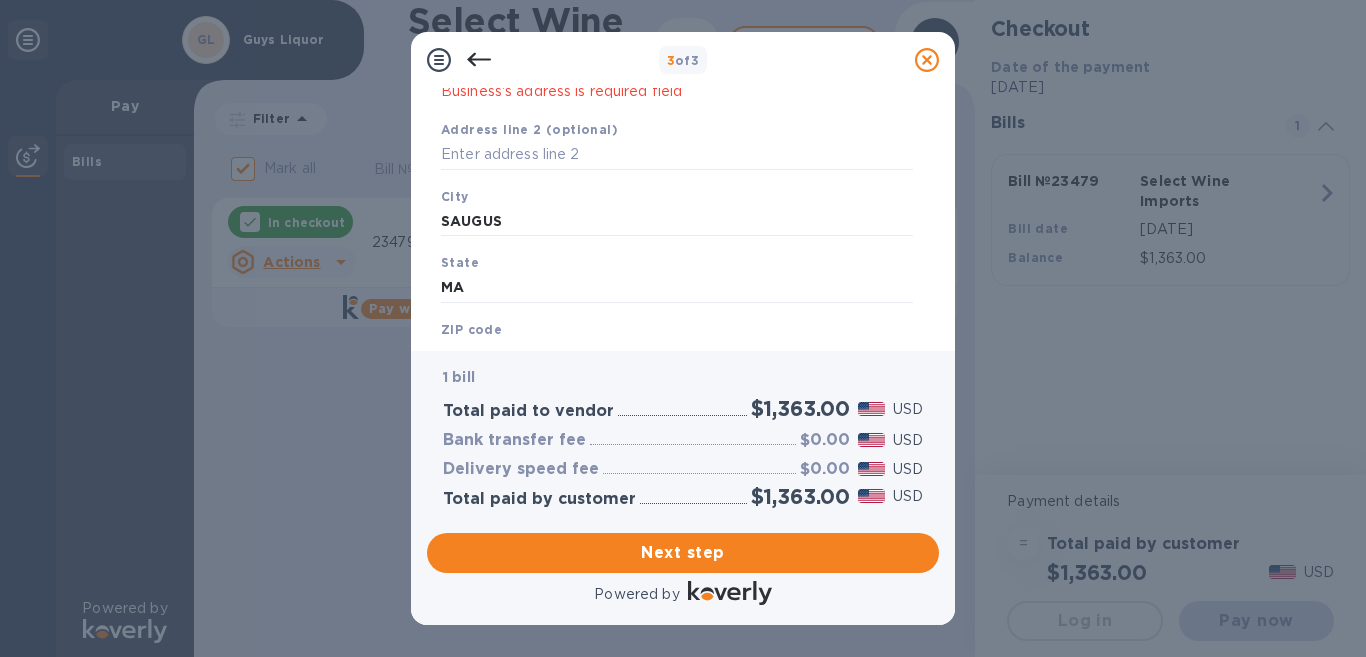scroll, scrollTop: 347, scrollLeft: 0, axis: vertical 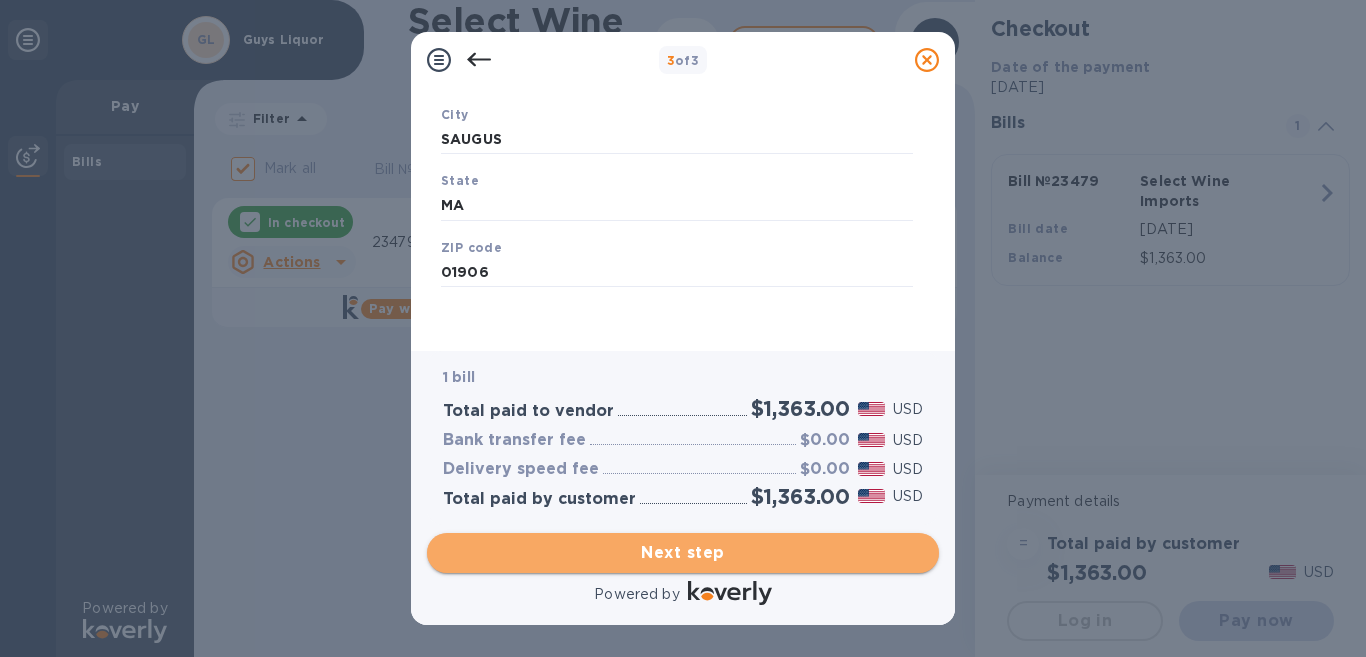 click on "Next step" at bounding box center (683, 553) 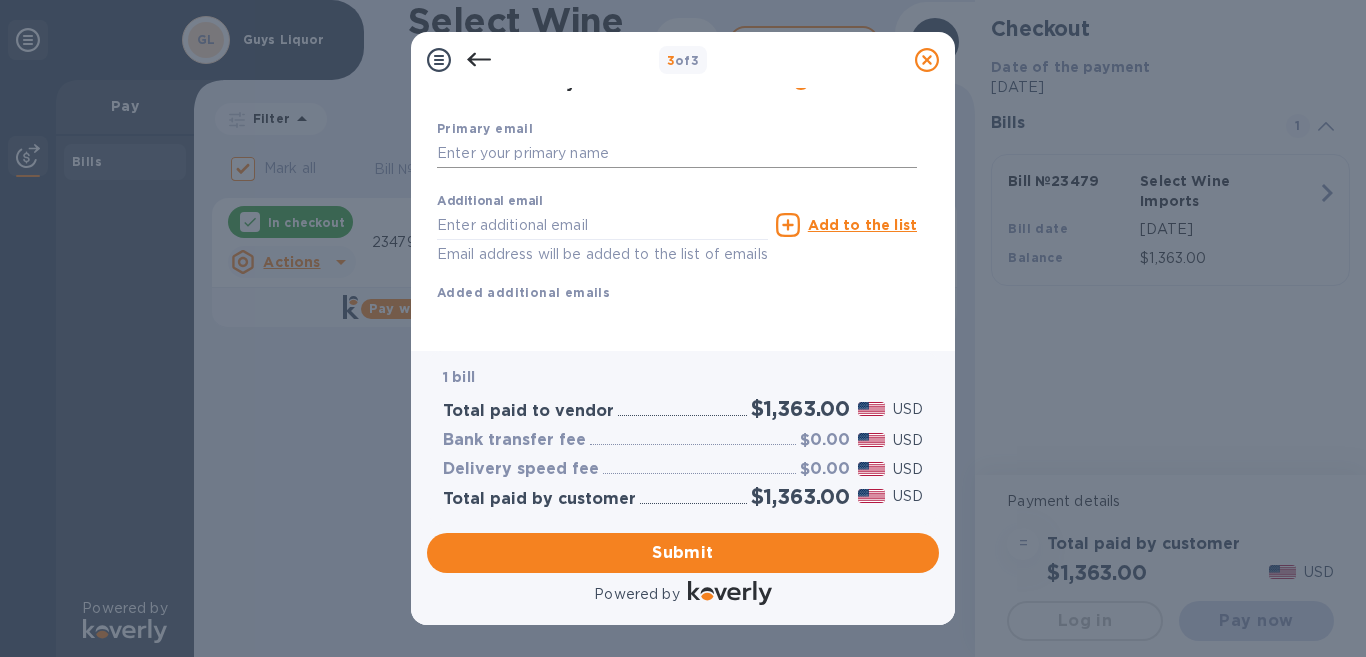 click at bounding box center (677, 154) 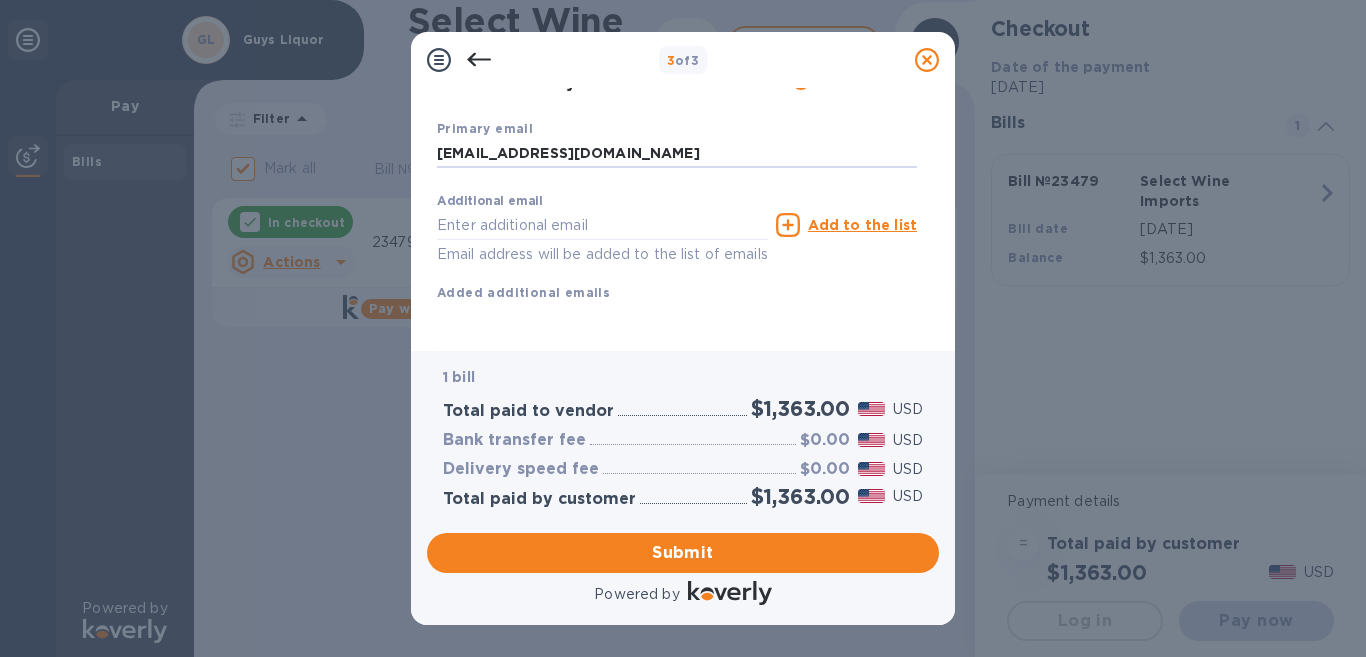 type on "[EMAIL_ADDRESS][DOMAIN_NAME]" 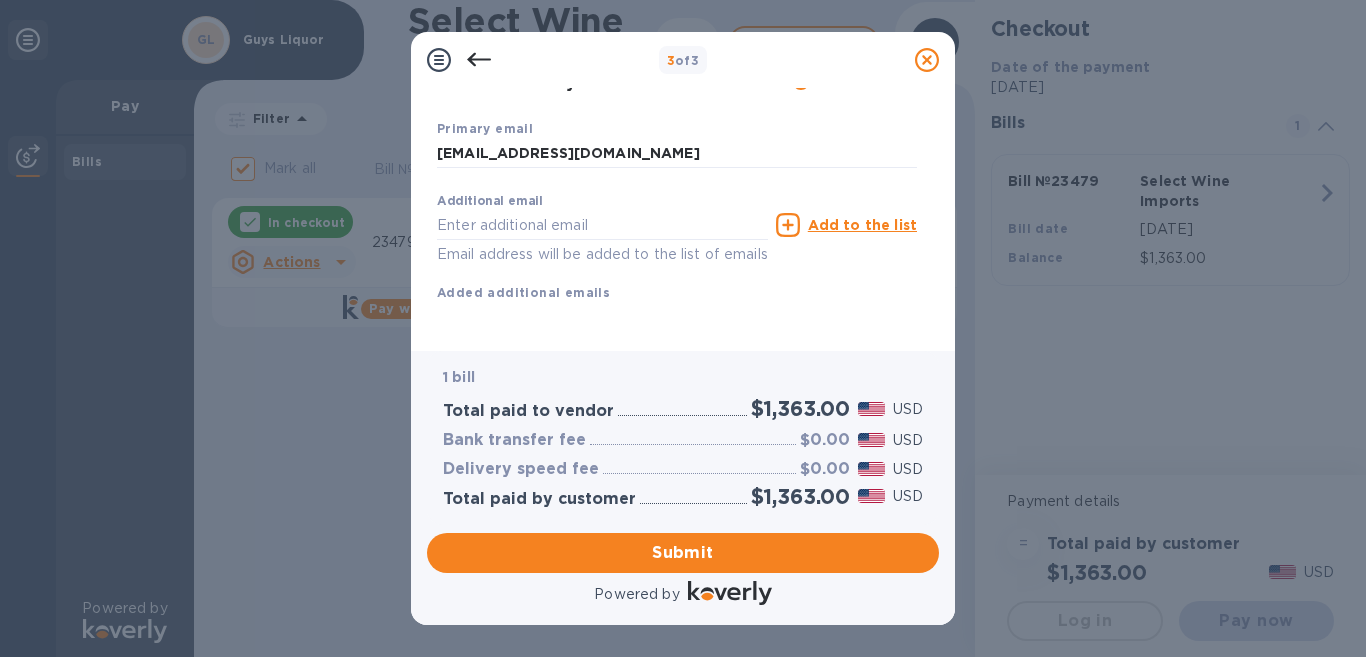 click on "Additional email Email address will be added to the list of emails Add to the list Added additional emails" at bounding box center [677, 243] 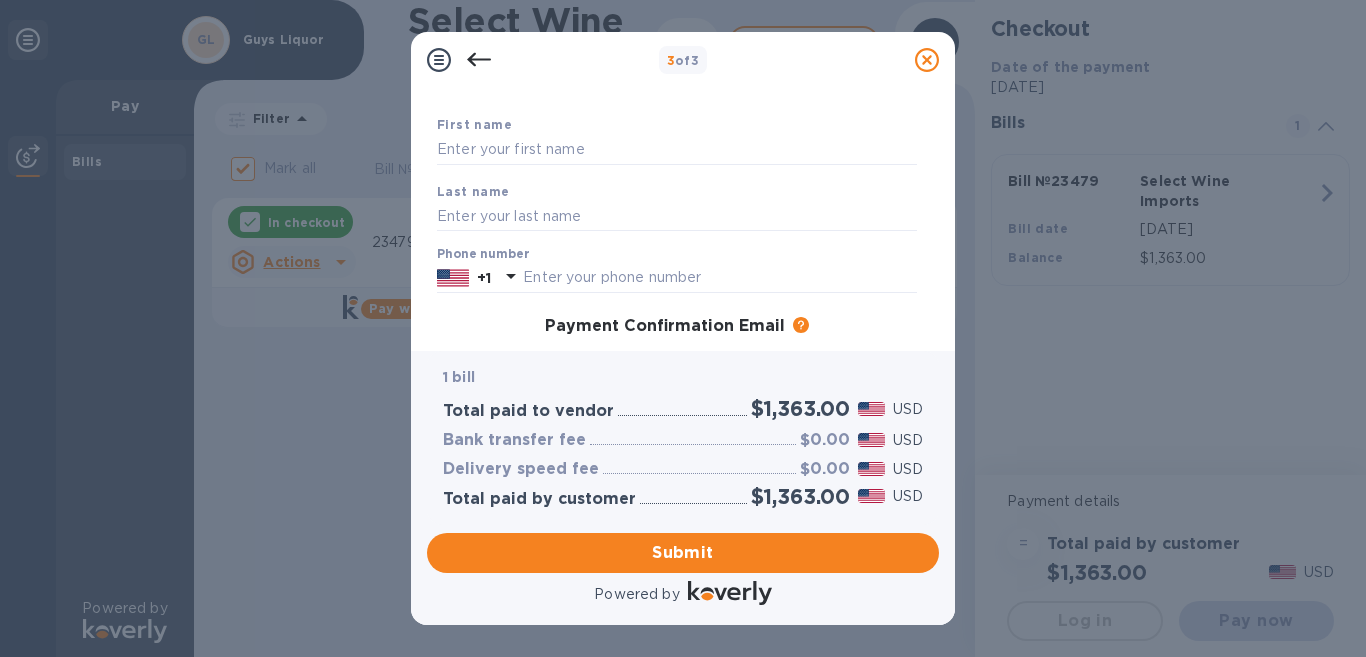 scroll, scrollTop: 368, scrollLeft: 0, axis: vertical 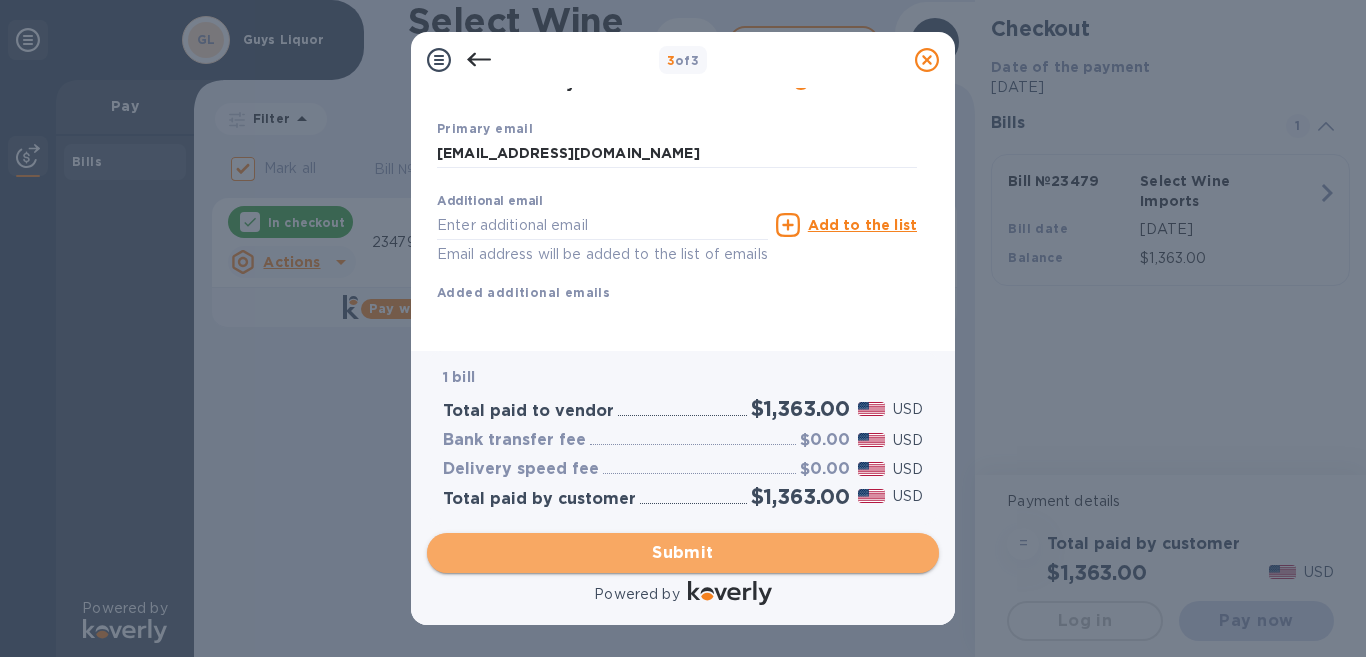 click on "Submit" at bounding box center (683, 553) 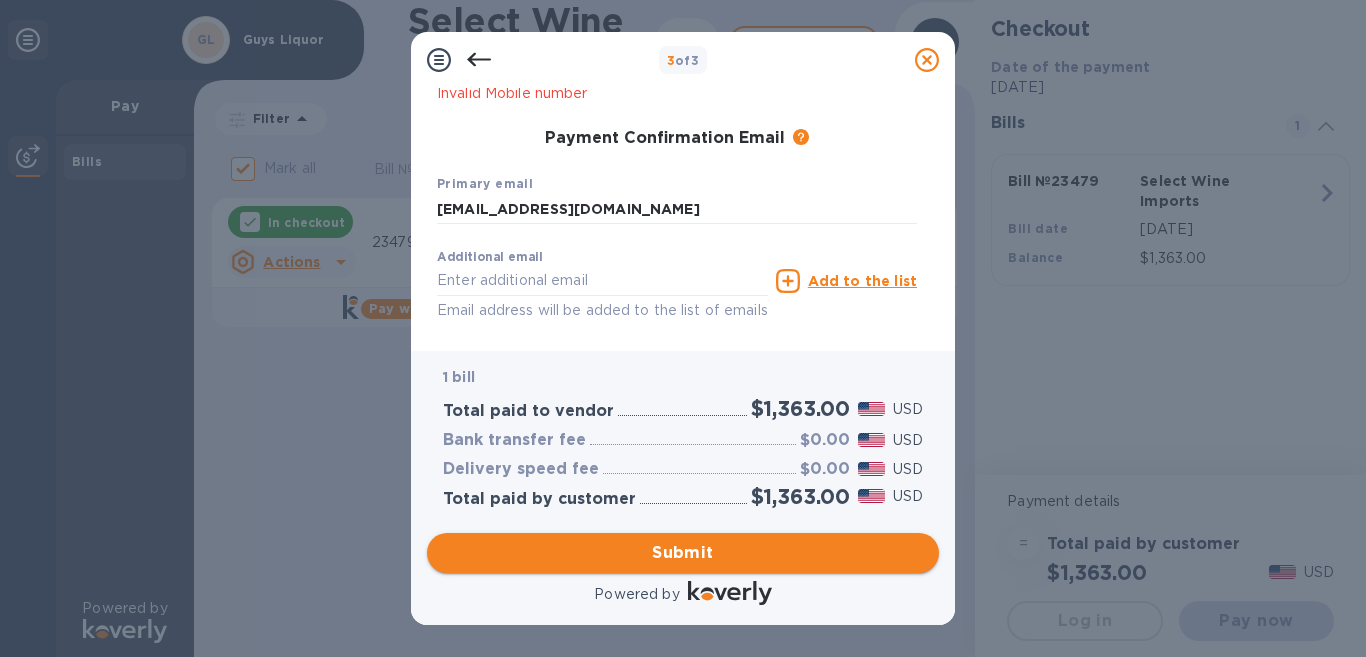 scroll, scrollTop: 446, scrollLeft: 0, axis: vertical 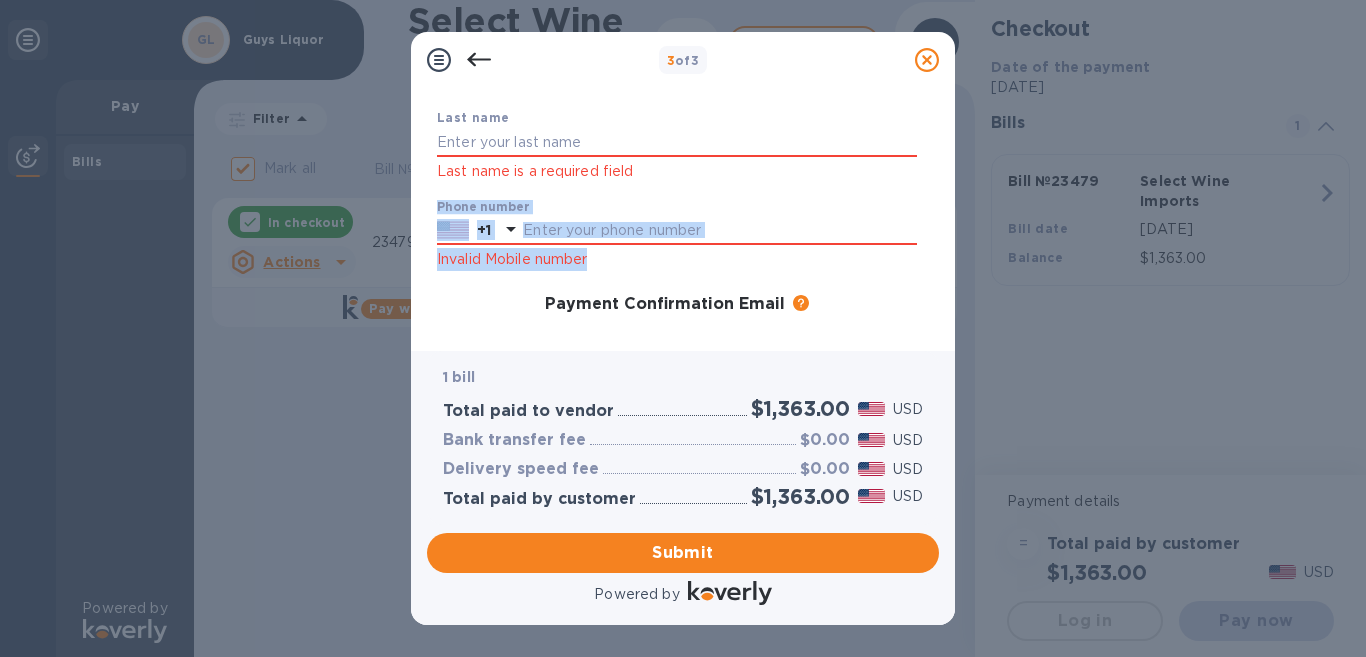 drag, startPoint x: 939, startPoint y: 206, endPoint x: 936, endPoint y: 151, distance: 55.081757 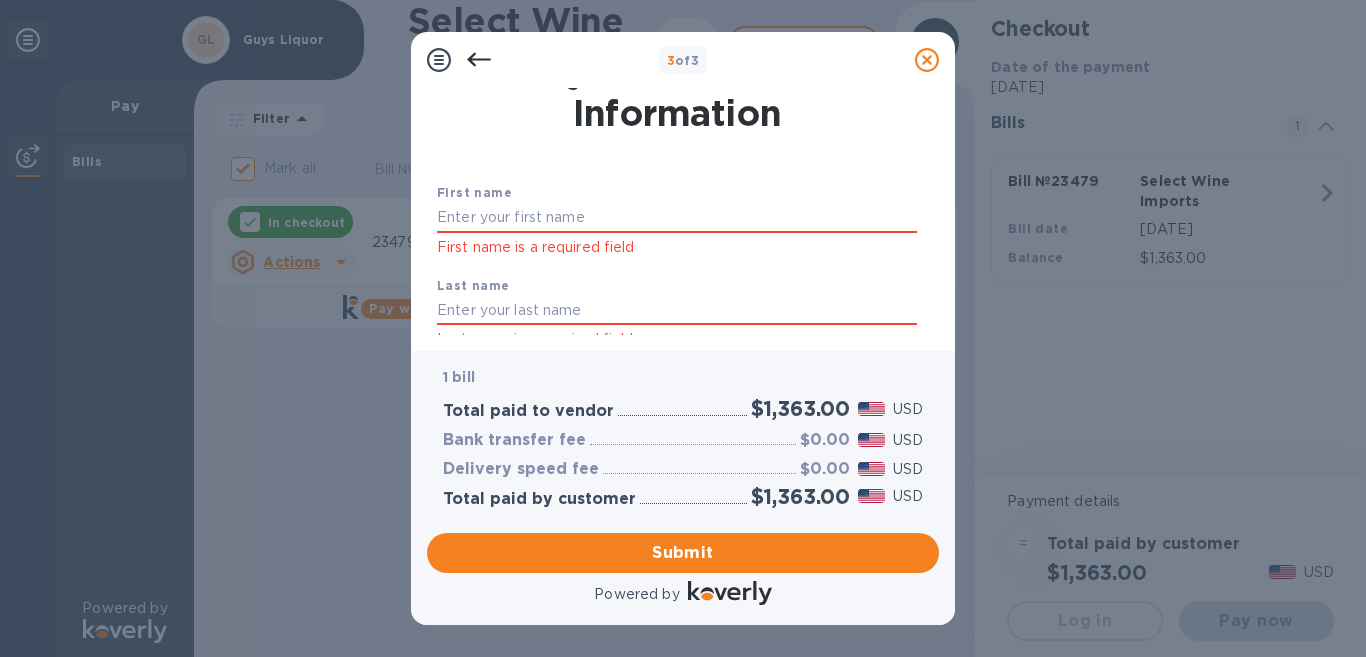 scroll, scrollTop: 0, scrollLeft: 0, axis: both 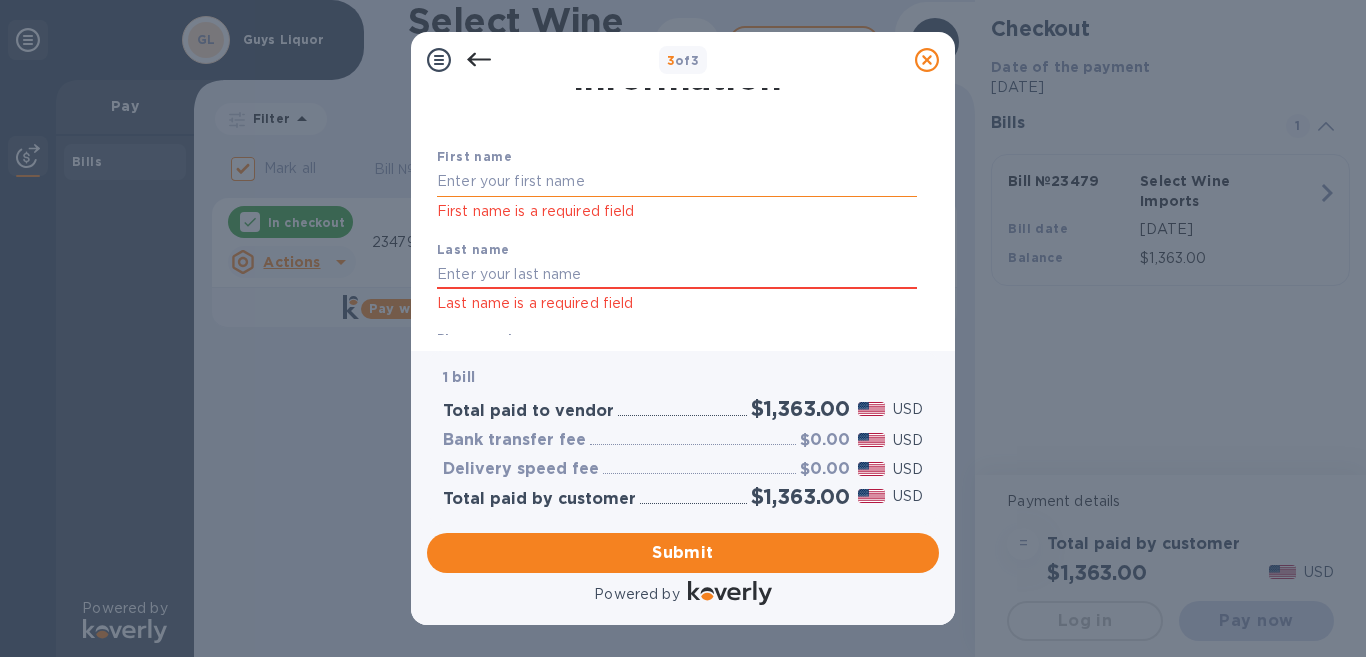 click at bounding box center (677, 182) 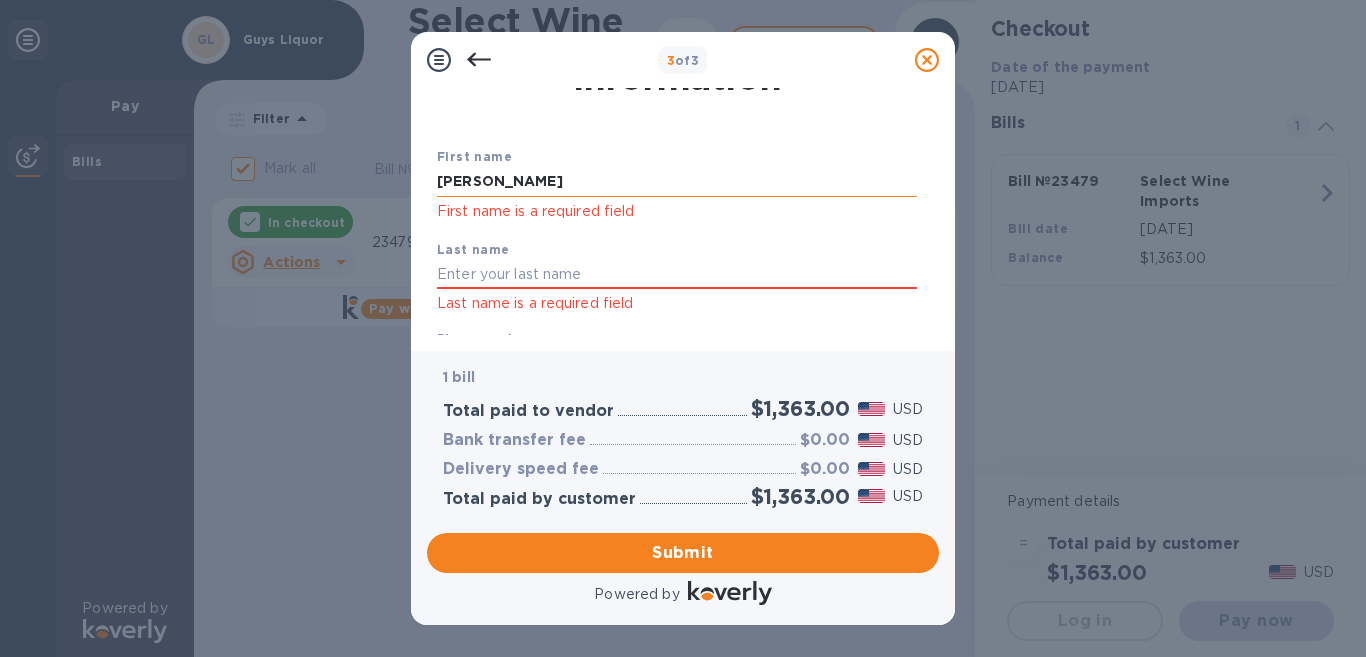 type on "[PERSON_NAME]" 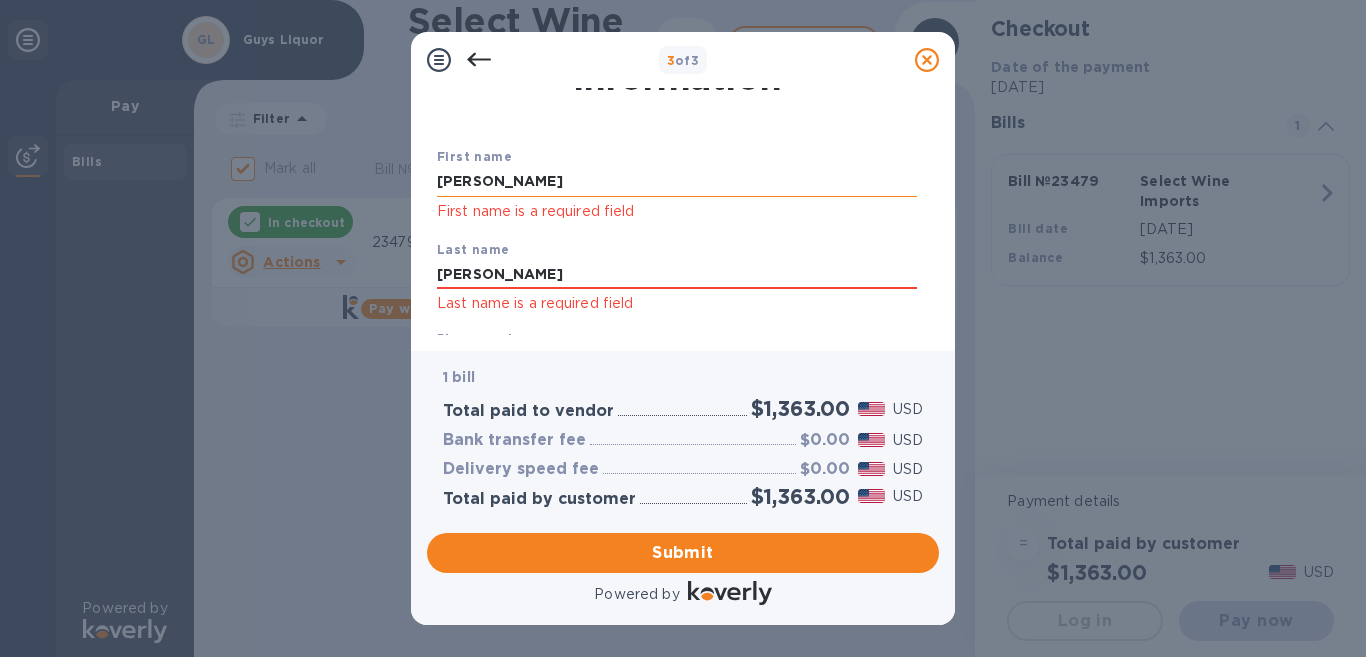 type on "[PERSON_NAME]" 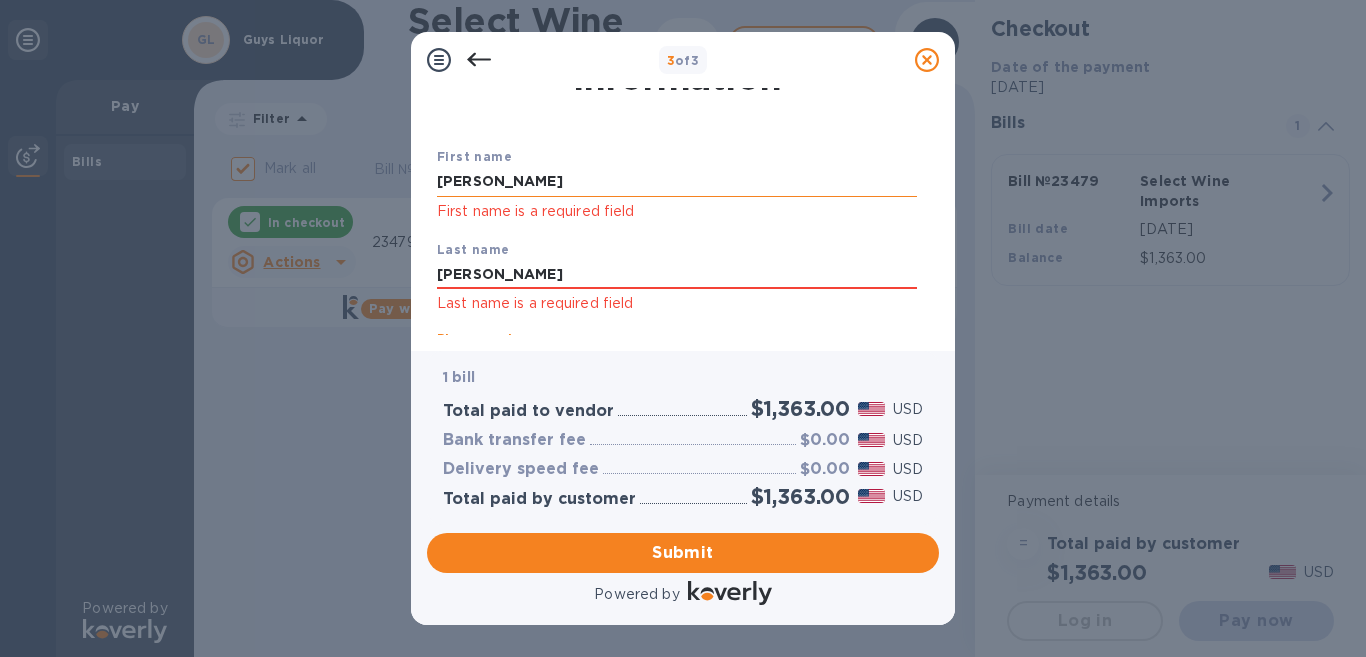 scroll, scrollTop: 221, scrollLeft: 0, axis: vertical 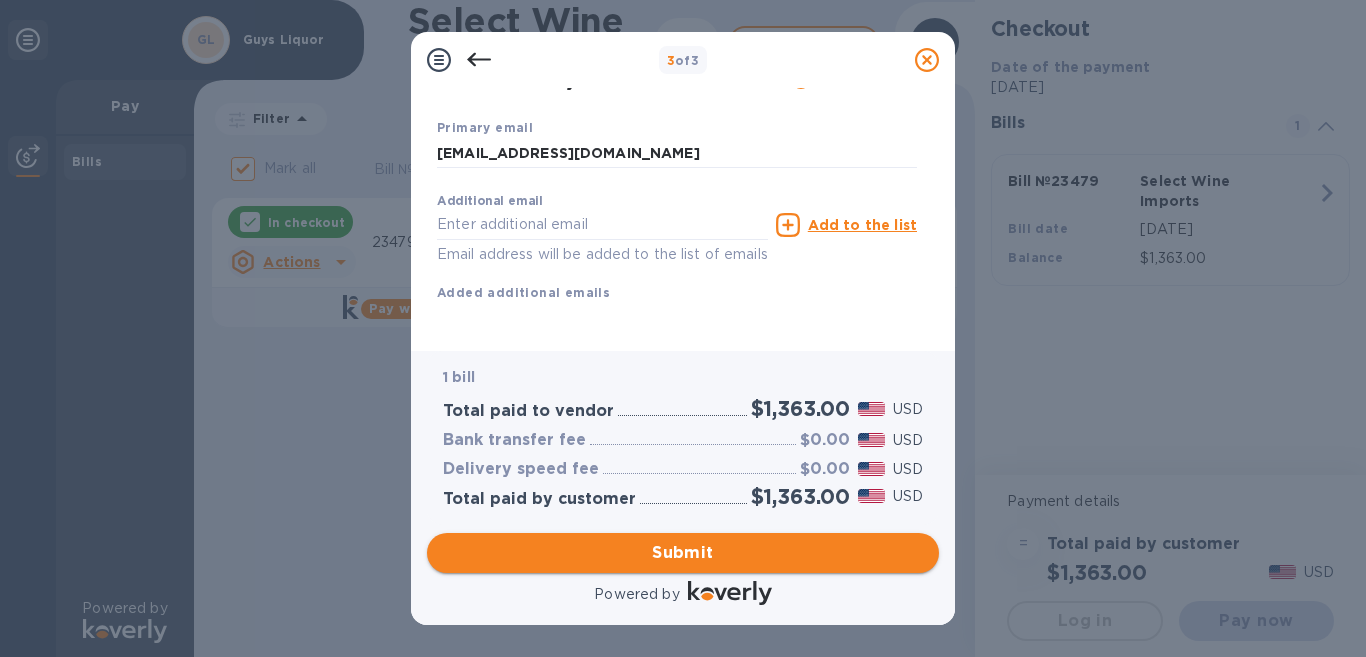 type on "5087407488" 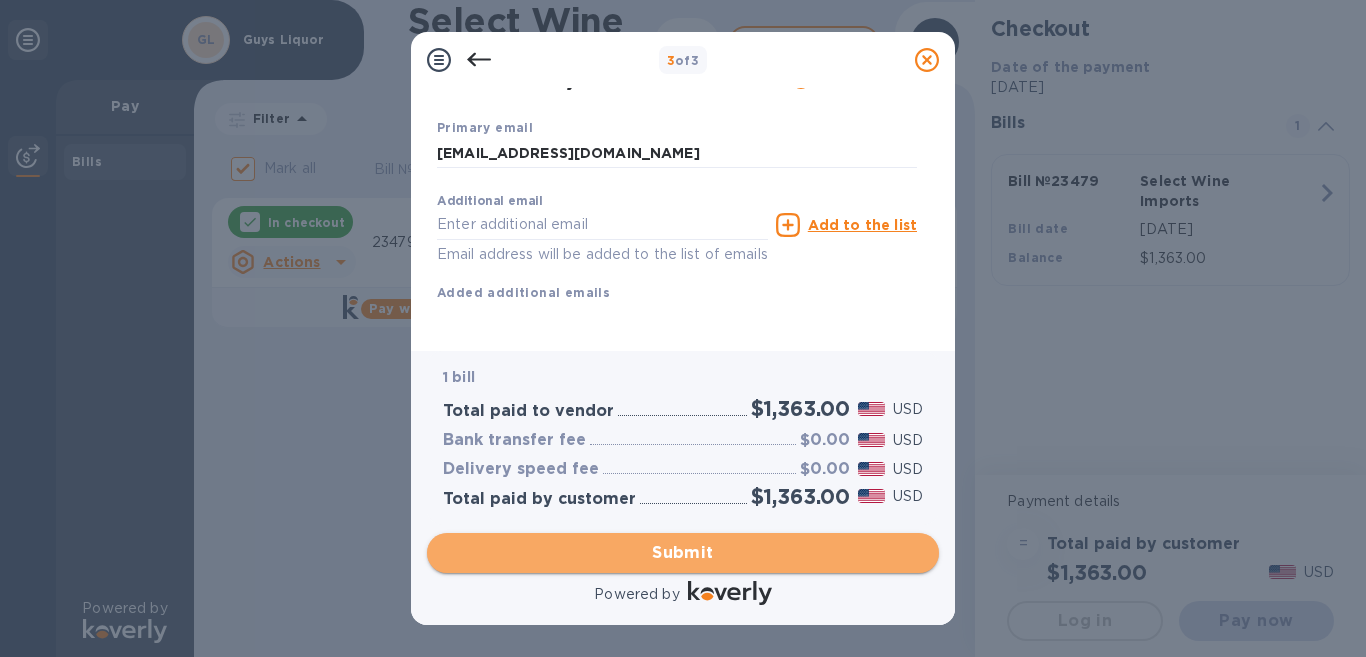 click on "Submit" at bounding box center (683, 553) 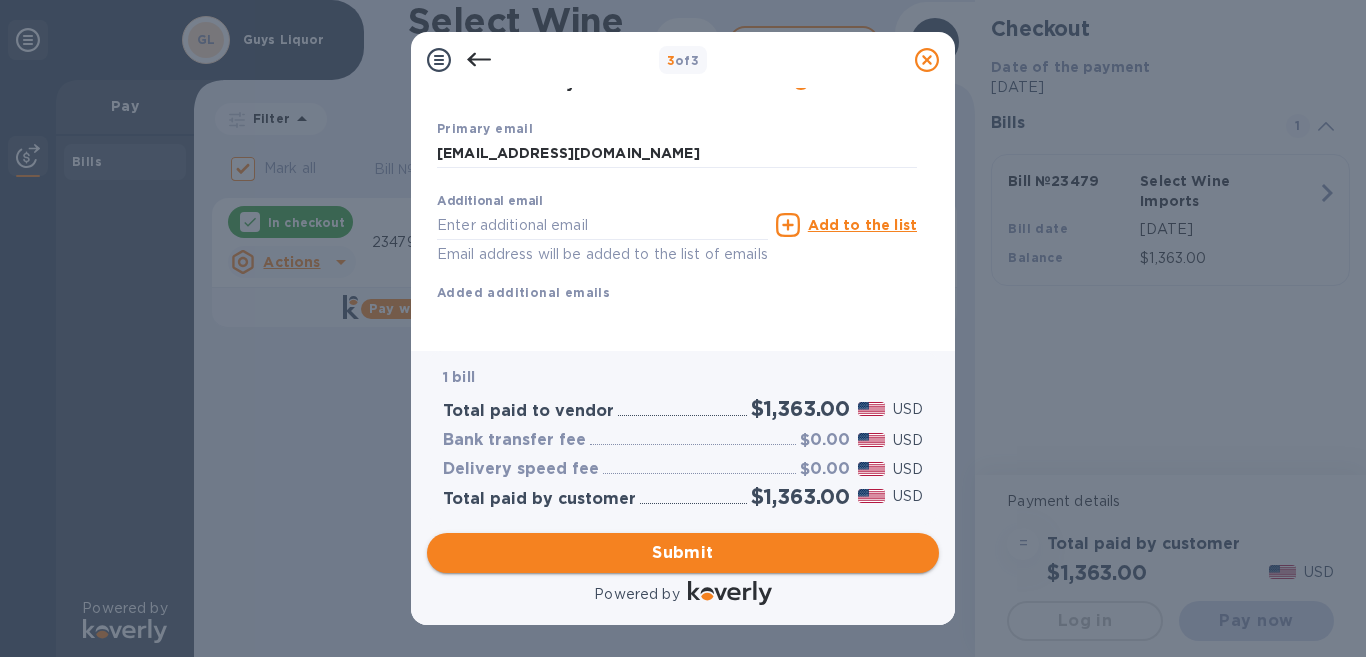 scroll, scrollTop: 368, scrollLeft: 0, axis: vertical 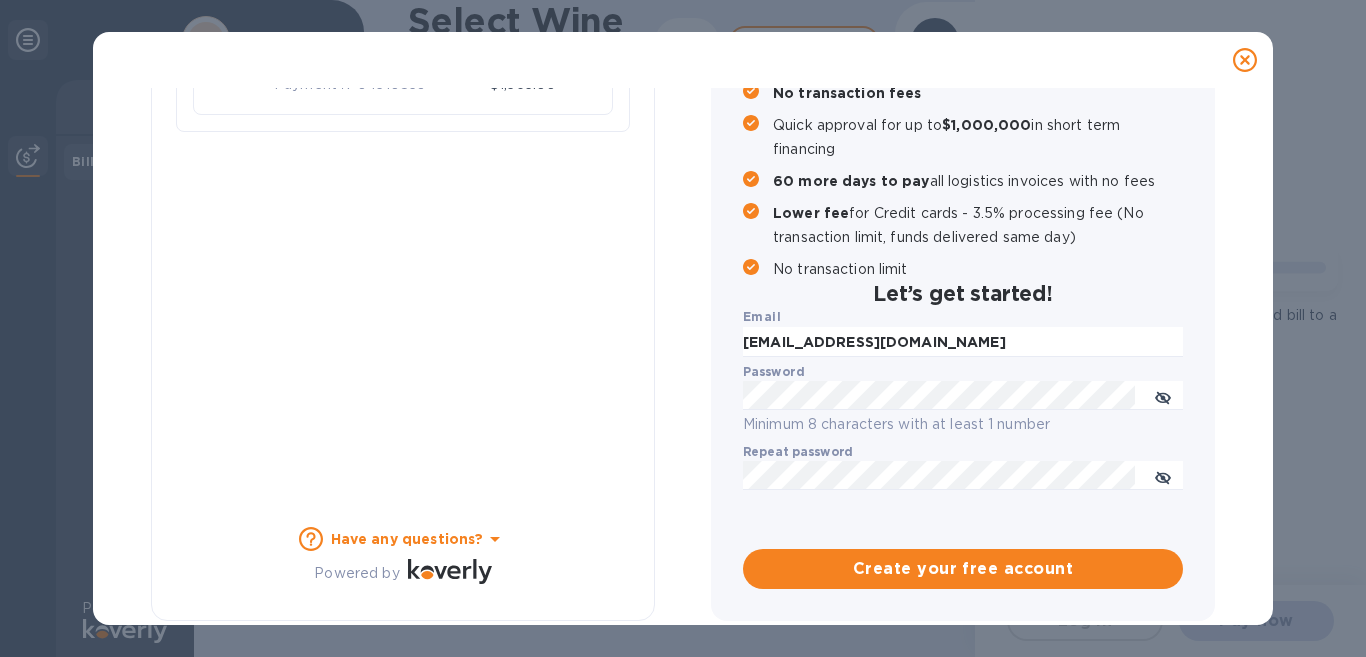 checkbox on "false" 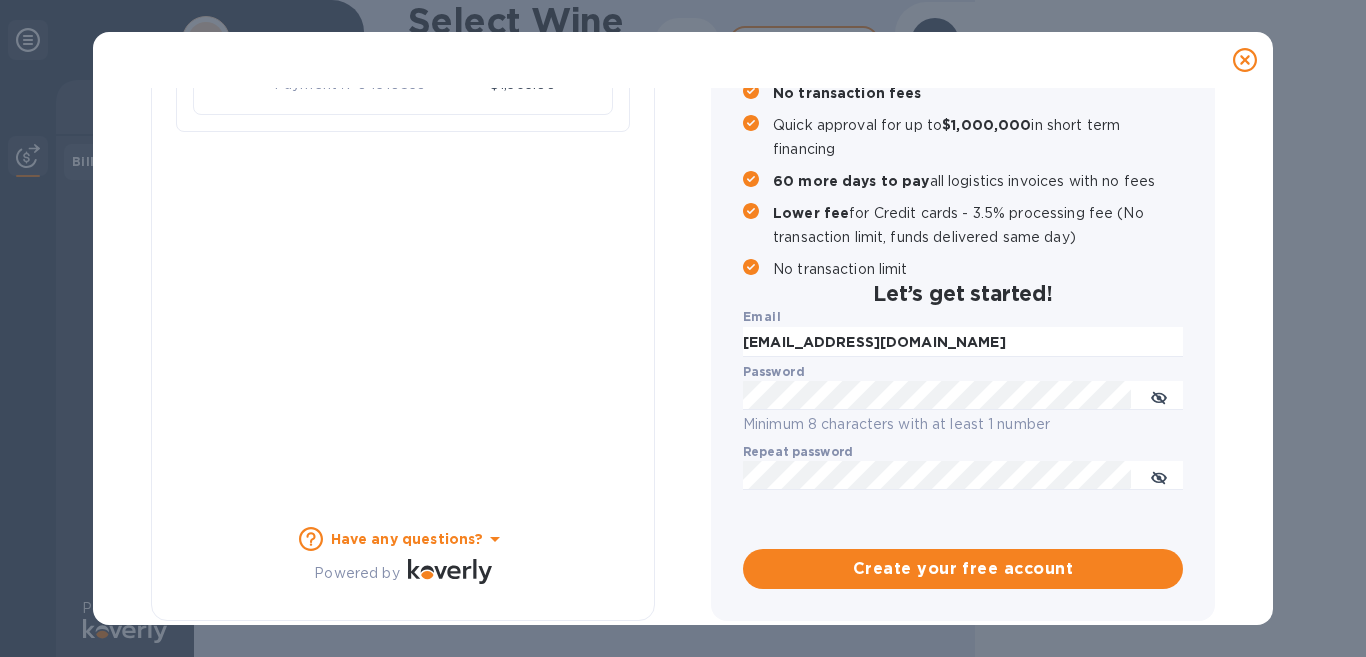 scroll, scrollTop: 263, scrollLeft: 0, axis: vertical 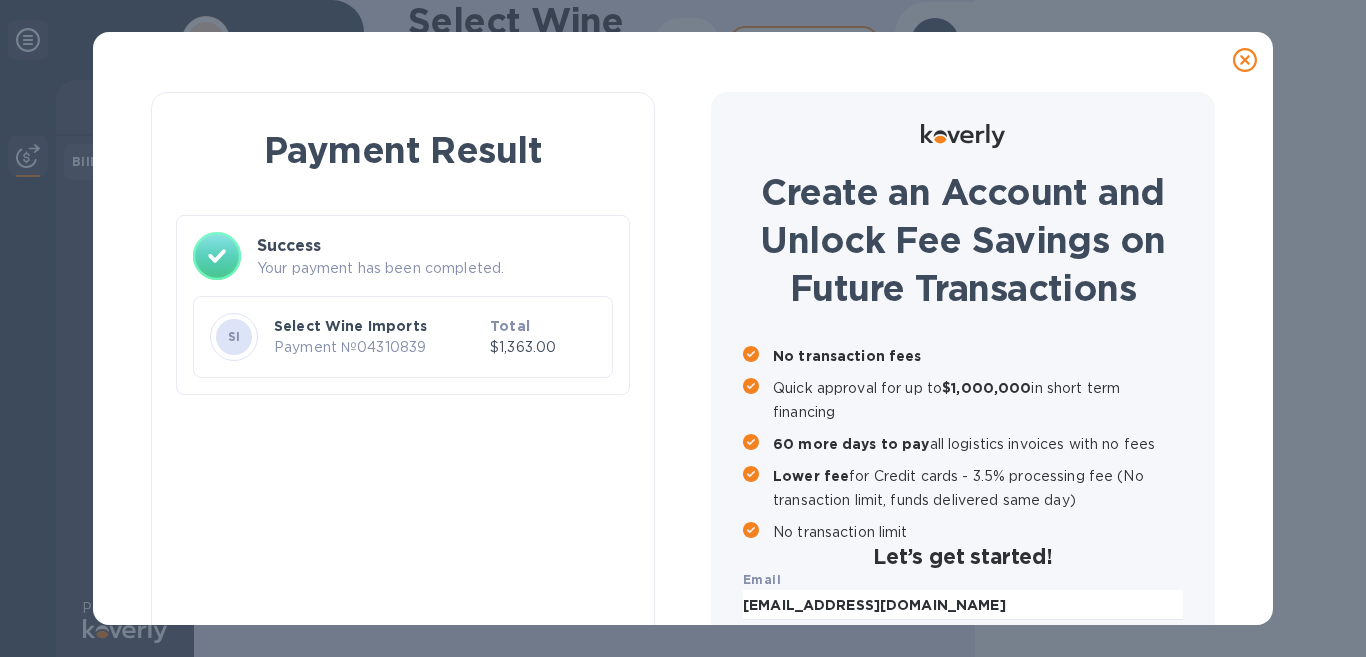 click 